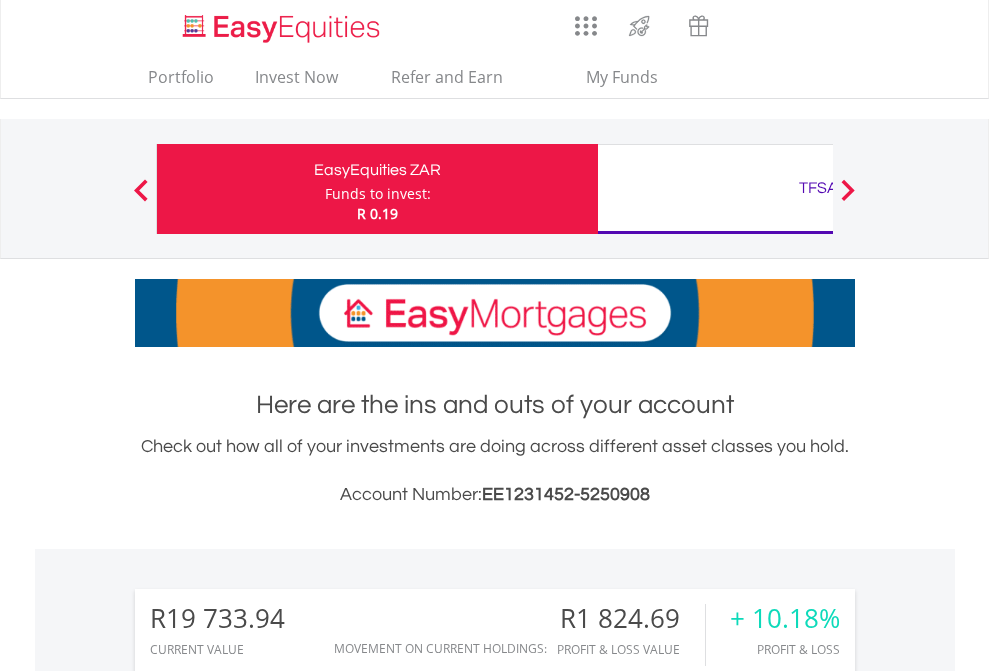 scroll, scrollTop: 0, scrollLeft: 0, axis: both 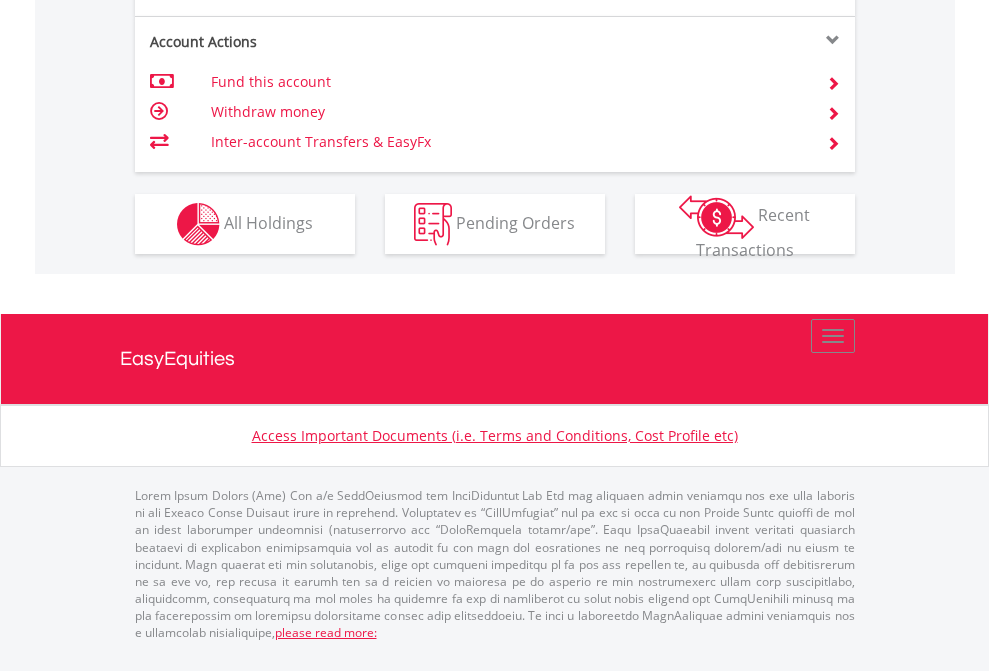 click on "Investment types" at bounding box center (706, -337) 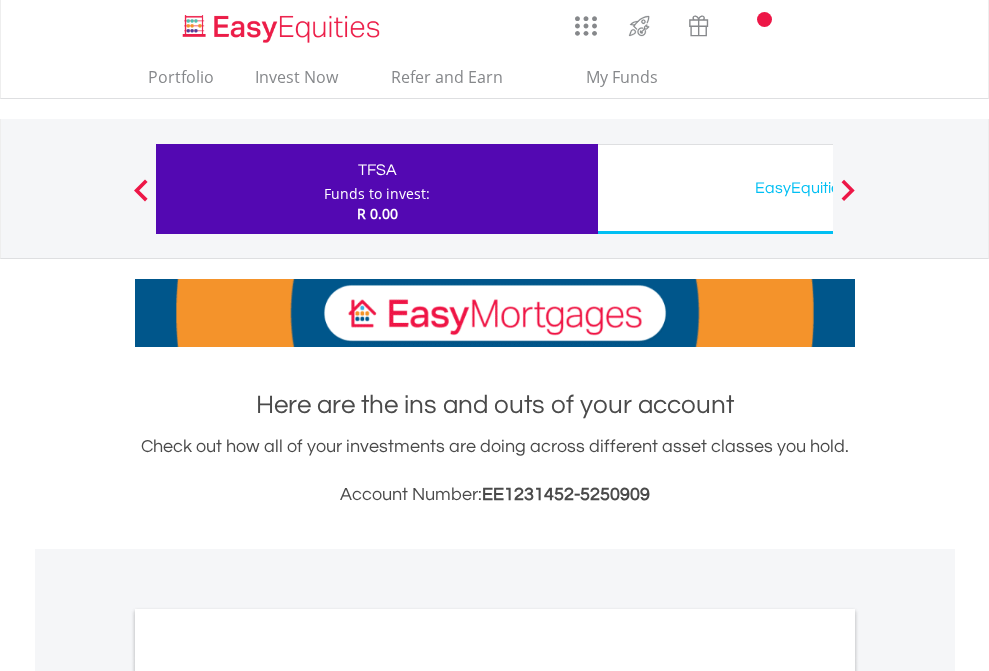scroll, scrollTop: 0, scrollLeft: 0, axis: both 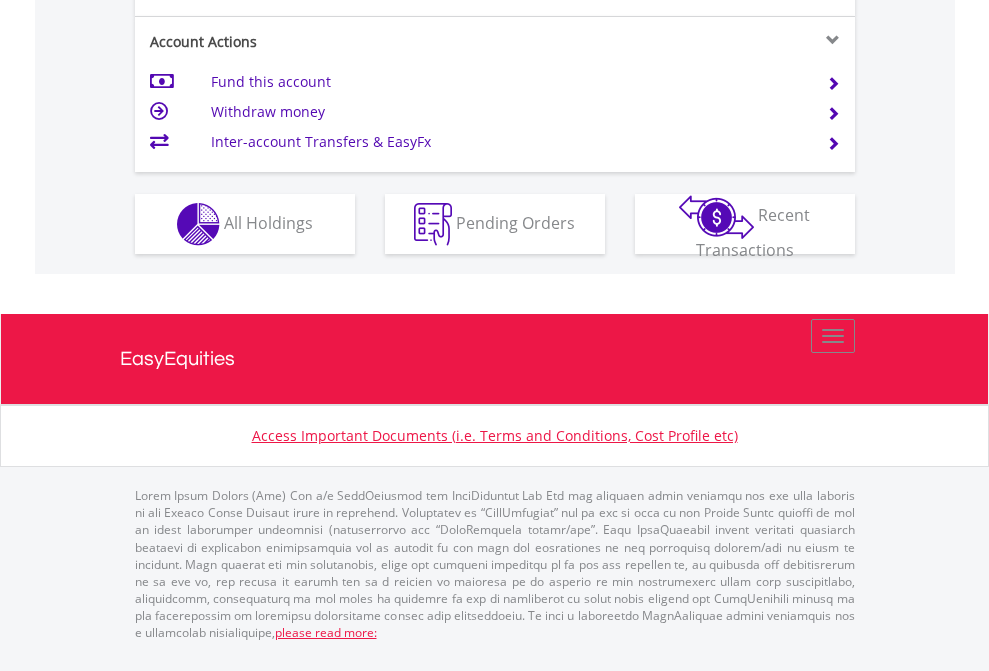 click on "Investment types" at bounding box center [706, -337] 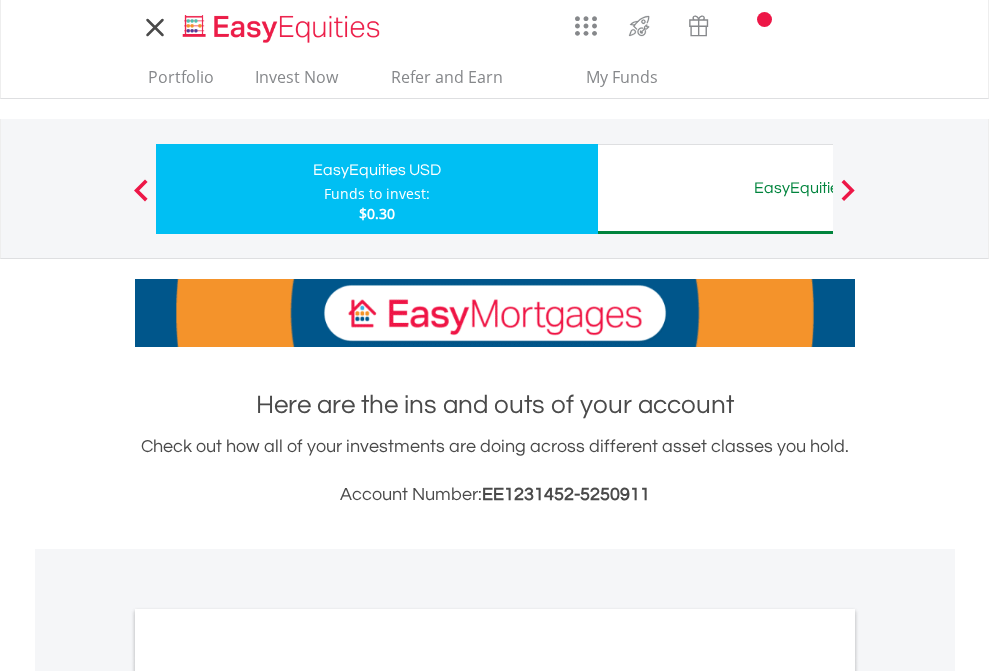 scroll, scrollTop: 0, scrollLeft: 0, axis: both 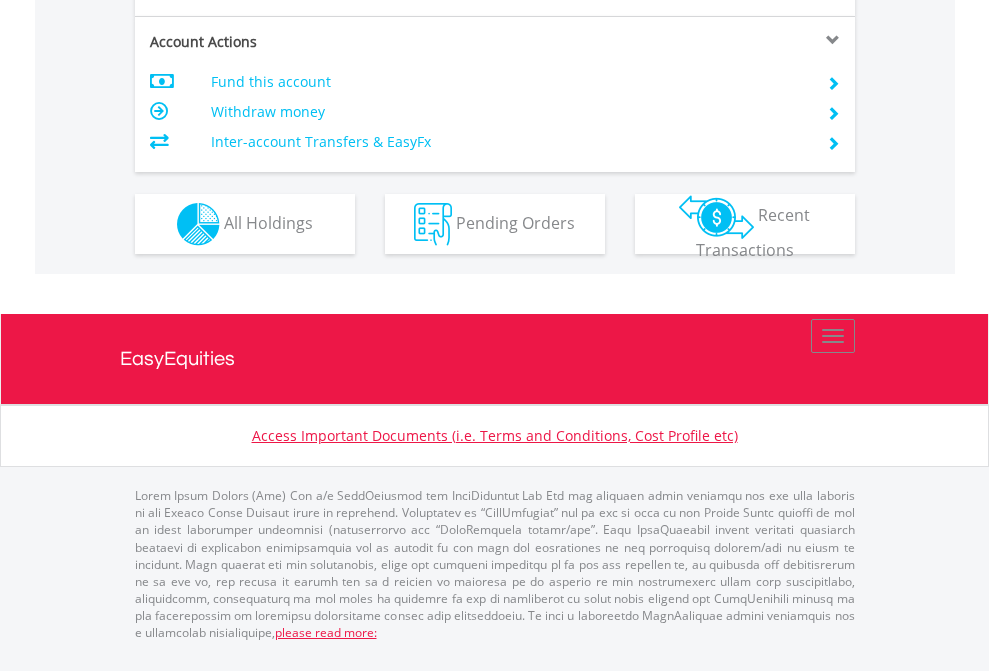 click on "Investment types" at bounding box center [706, -337] 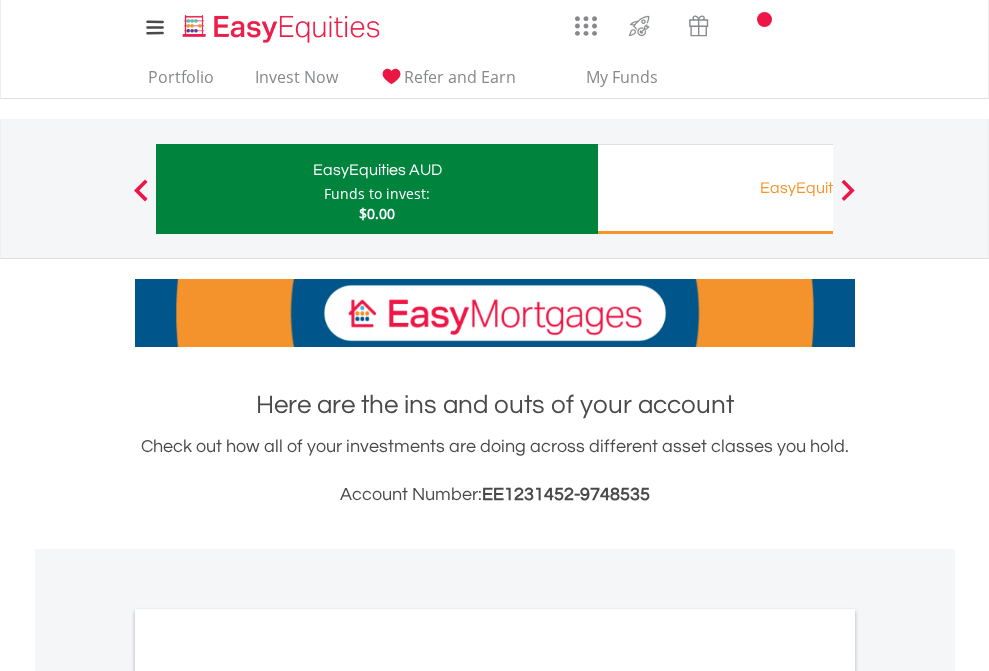 scroll, scrollTop: 0, scrollLeft: 0, axis: both 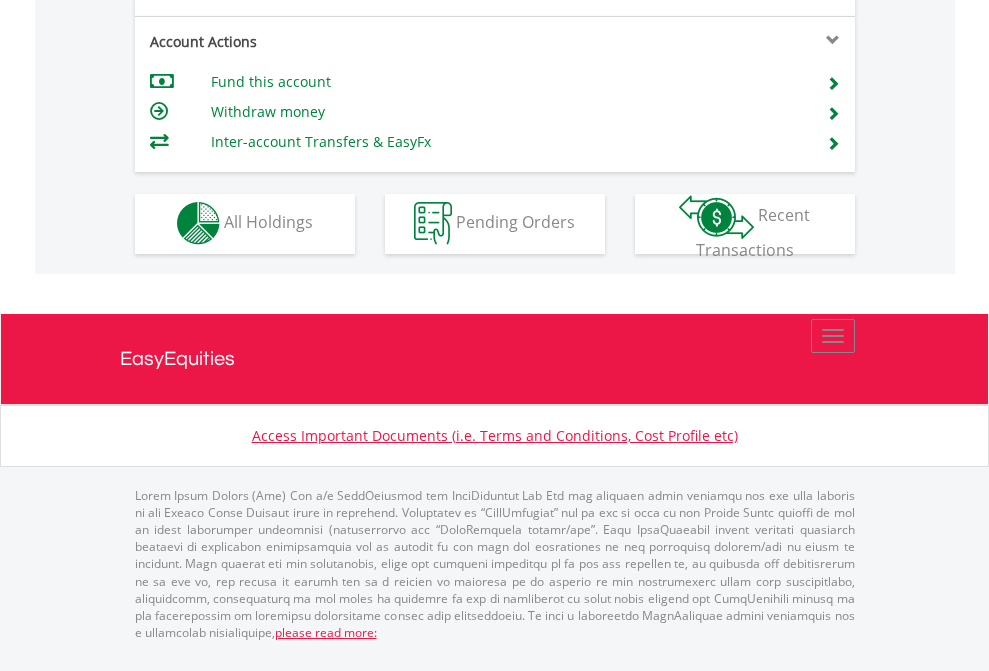 click on "Investment types" at bounding box center (706, -353) 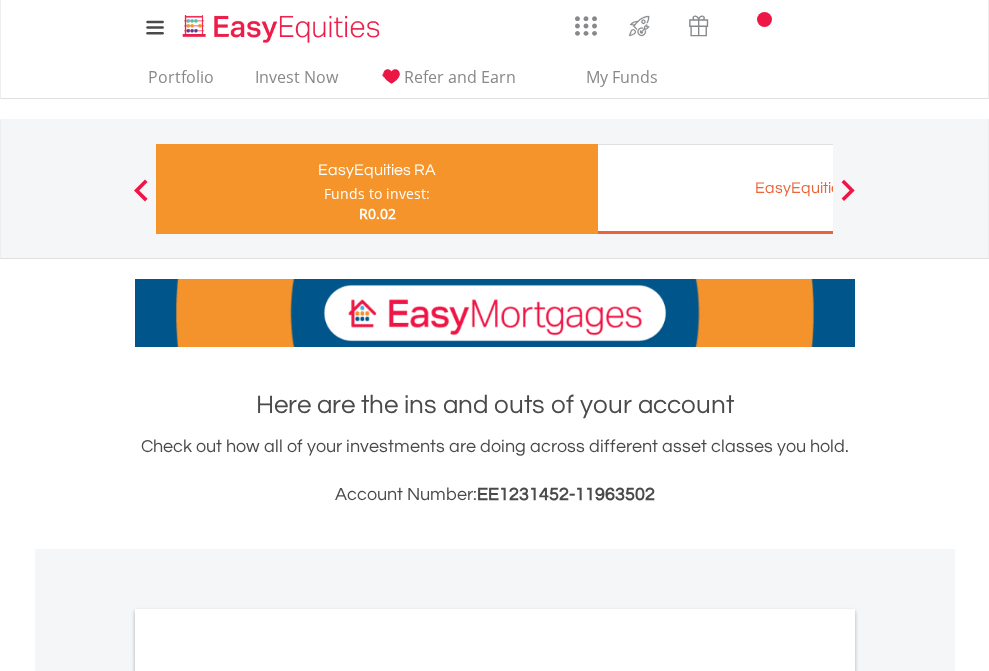 scroll, scrollTop: 0, scrollLeft: 0, axis: both 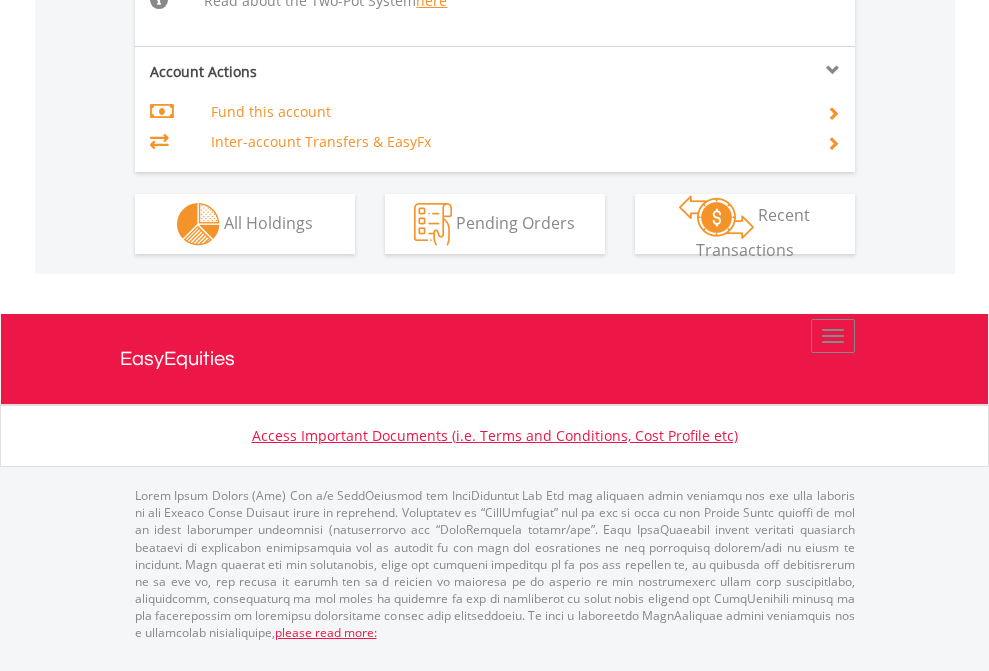 click on "Investment types" at bounding box center [706, -498] 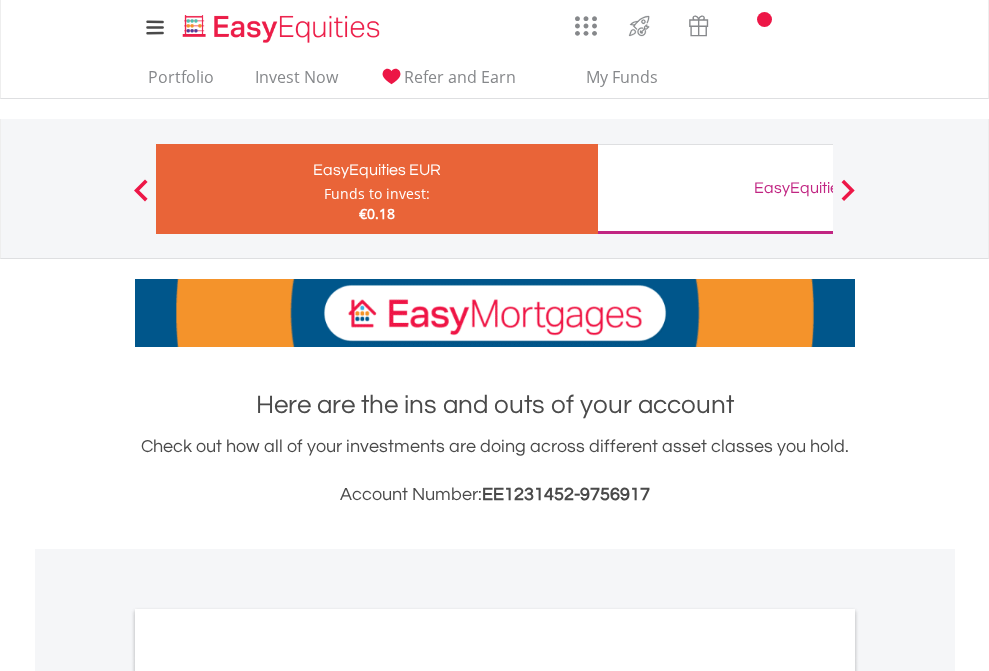 scroll, scrollTop: 0, scrollLeft: 0, axis: both 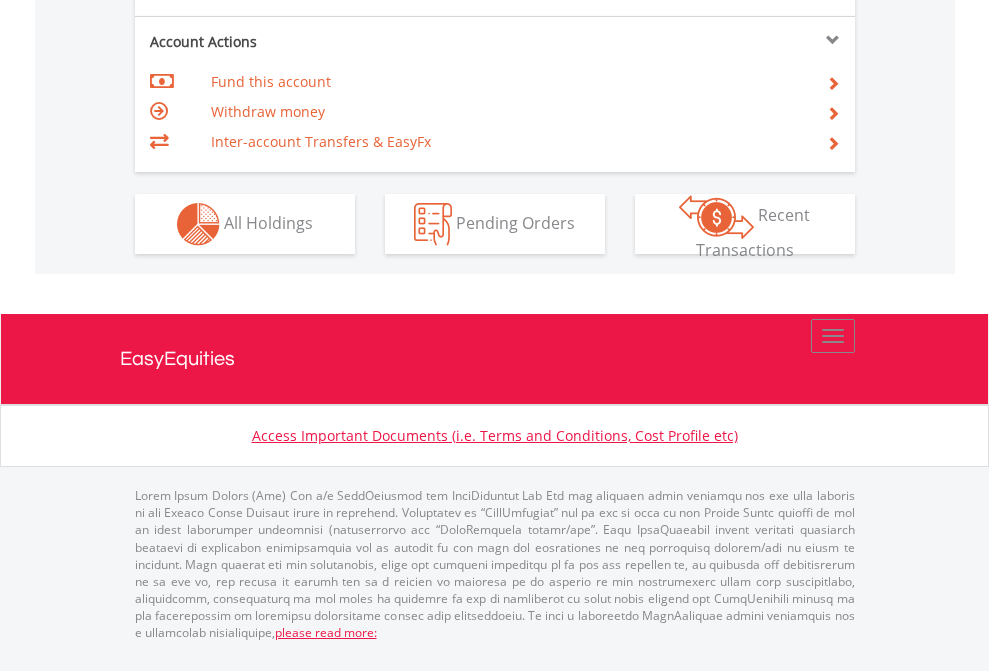 click on "Investment types" at bounding box center [706, -337] 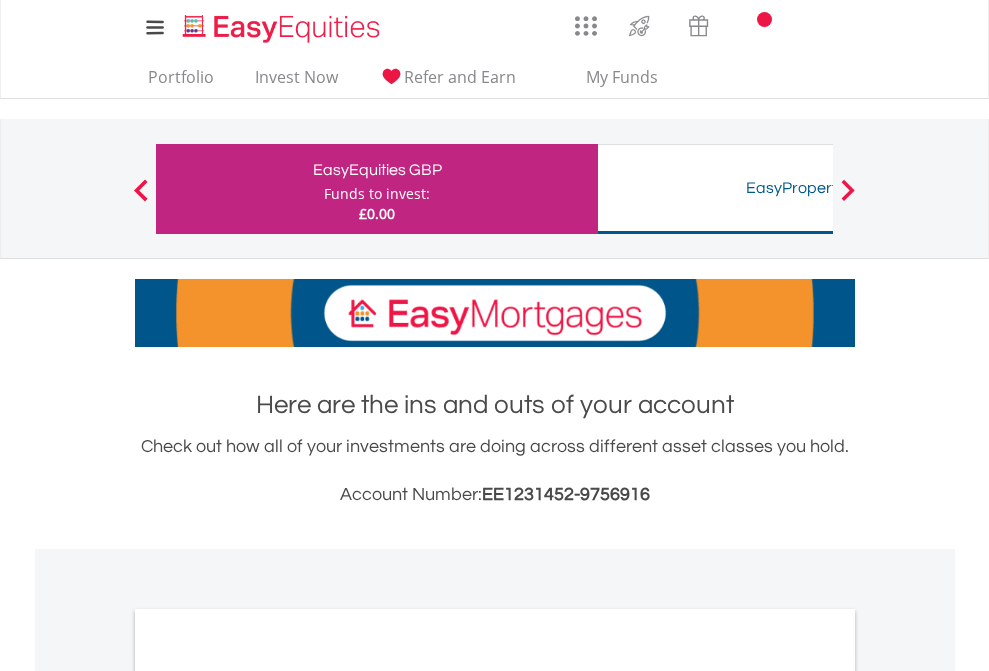 scroll, scrollTop: 0, scrollLeft: 0, axis: both 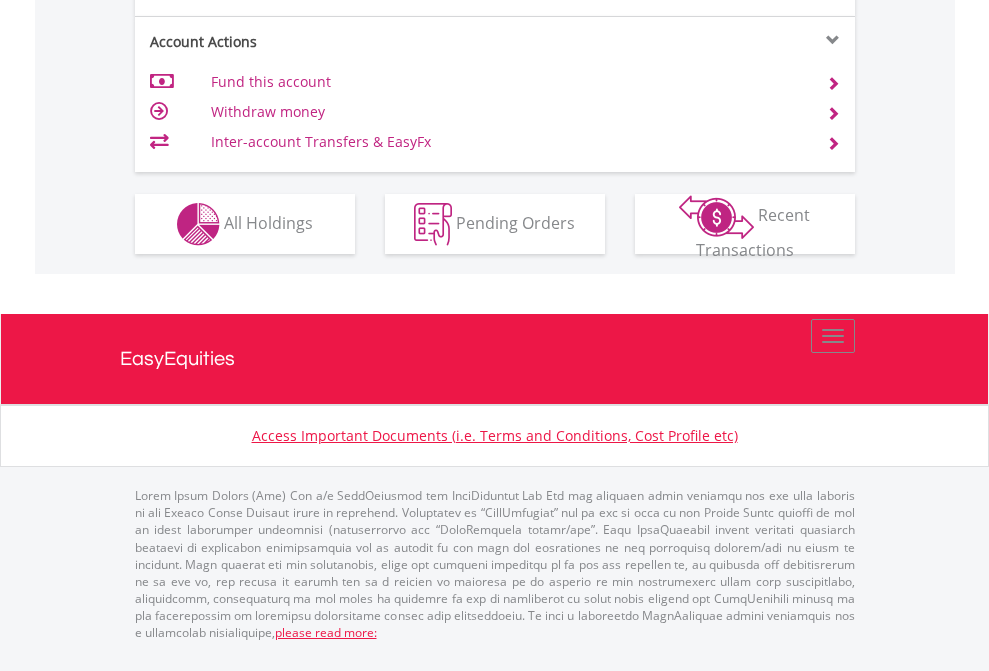 click on "Investment types" at bounding box center (706, -337) 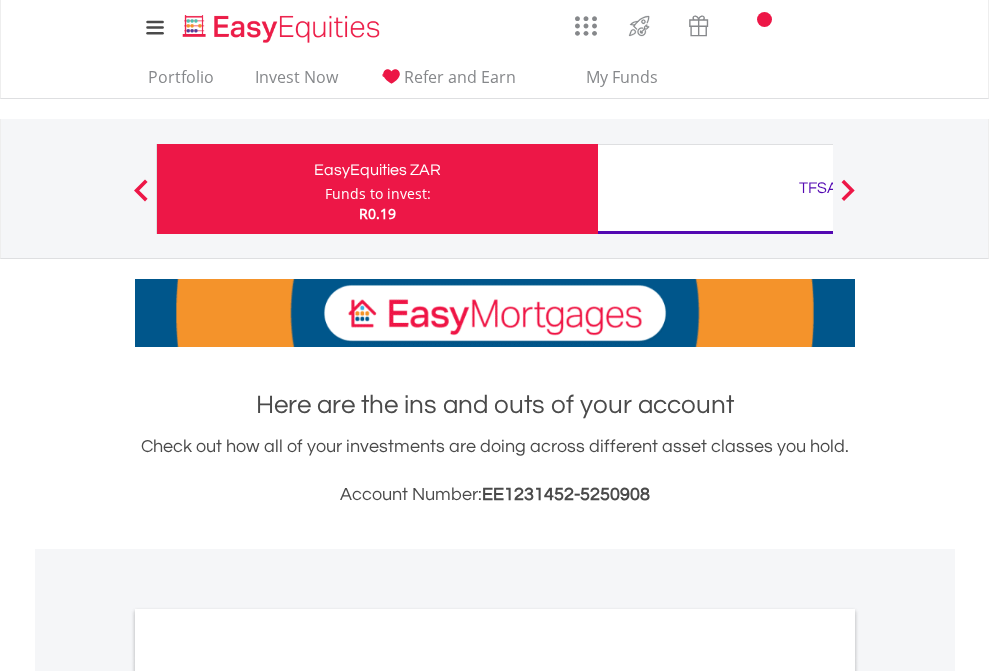 scroll, scrollTop: 1202, scrollLeft: 0, axis: vertical 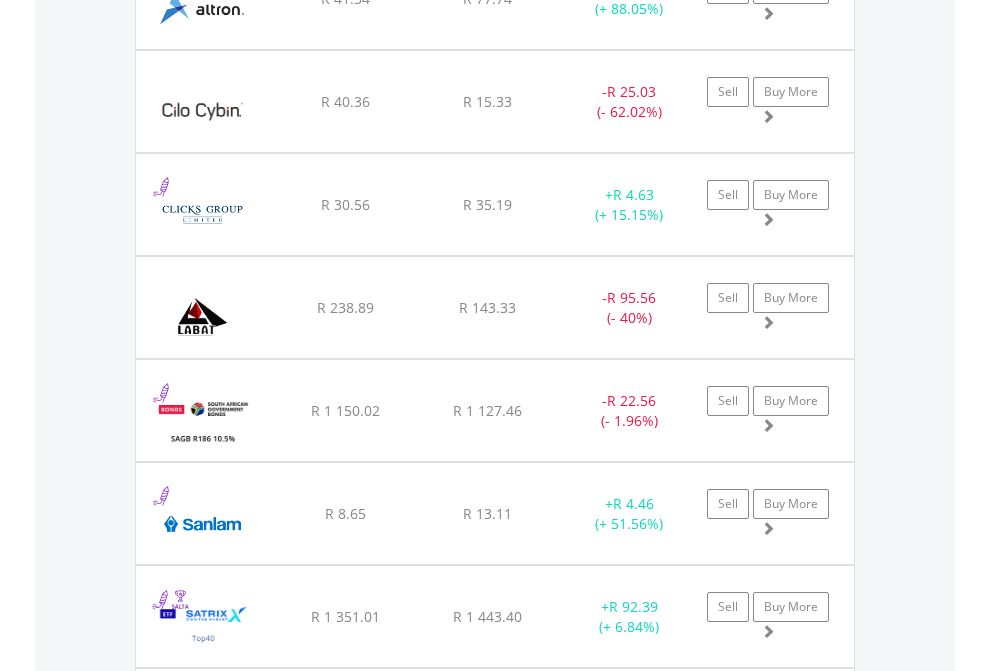click on "TFSA" at bounding box center (818, -2156) 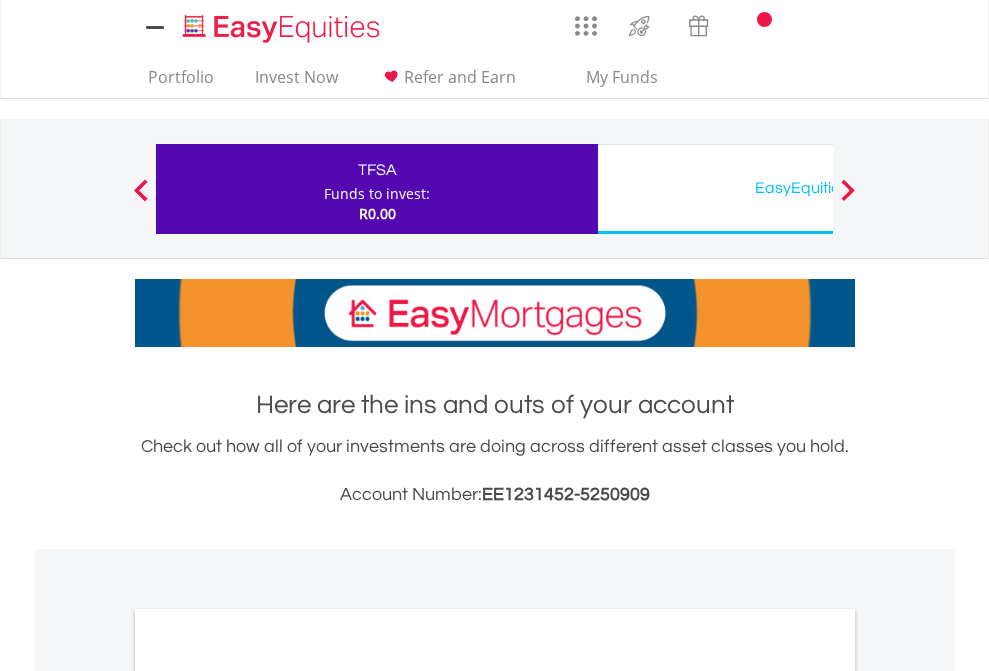scroll, scrollTop: 0, scrollLeft: 0, axis: both 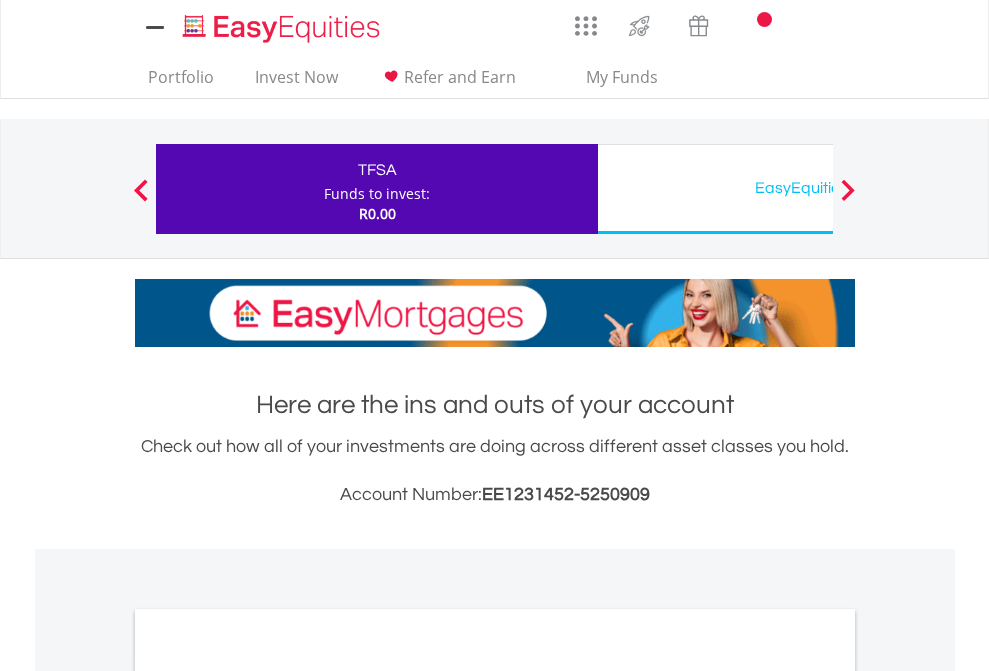 click on "All Holdings" at bounding box center [268, 1096] 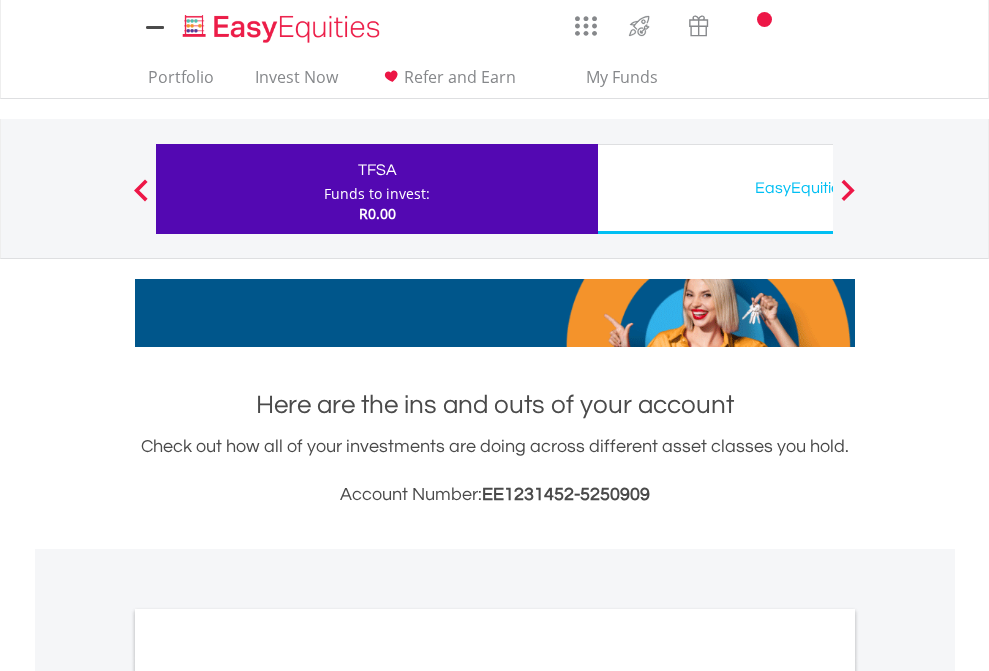 scroll, scrollTop: 1202, scrollLeft: 0, axis: vertical 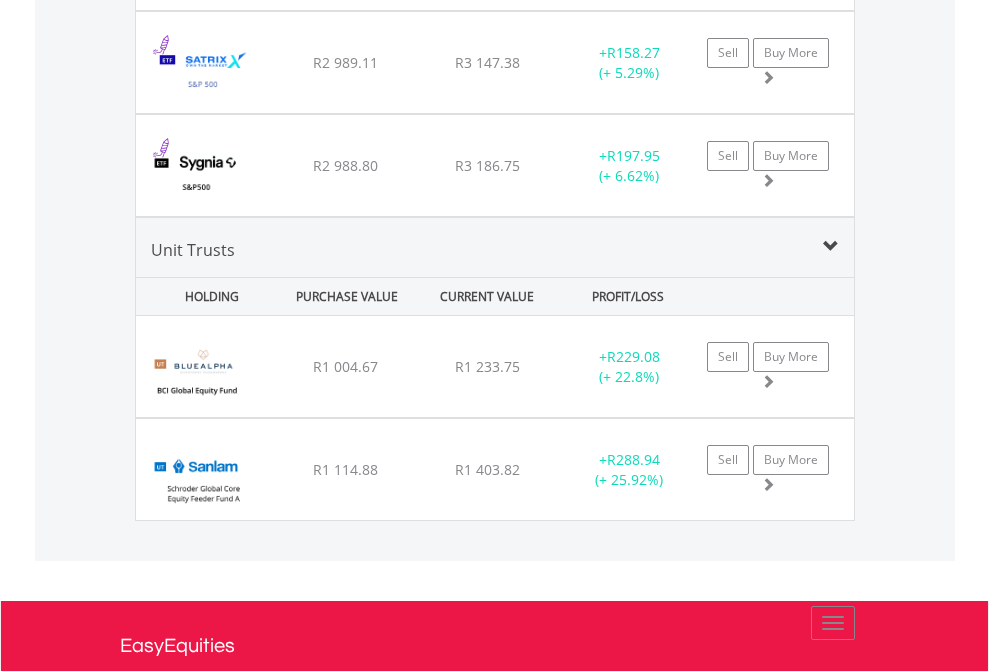 click on "EasyEquities USD" at bounding box center [818, -2117] 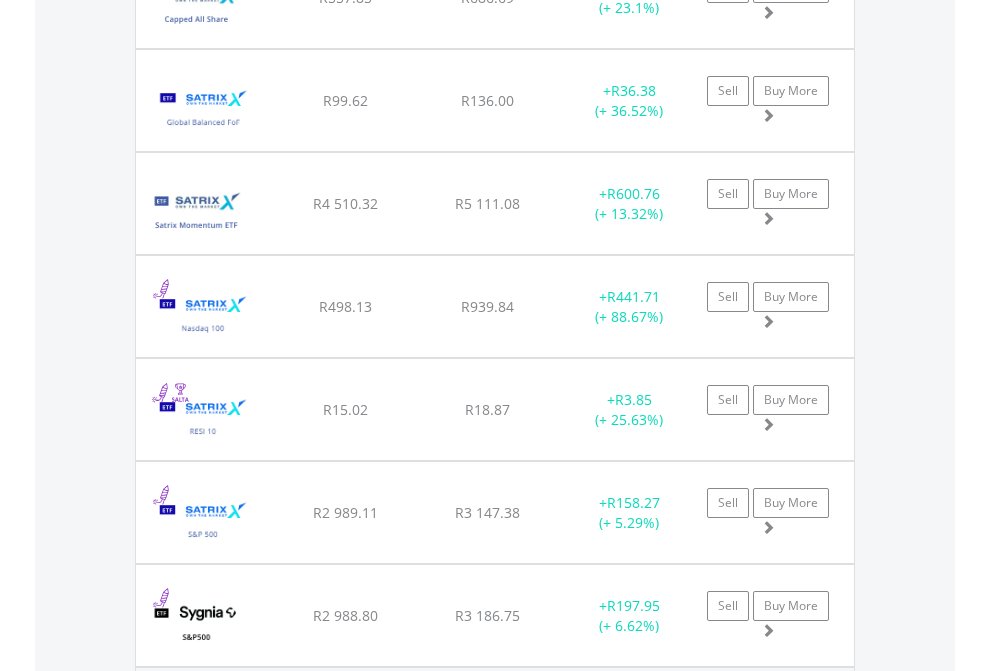 scroll, scrollTop: 144, scrollLeft: 0, axis: vertical 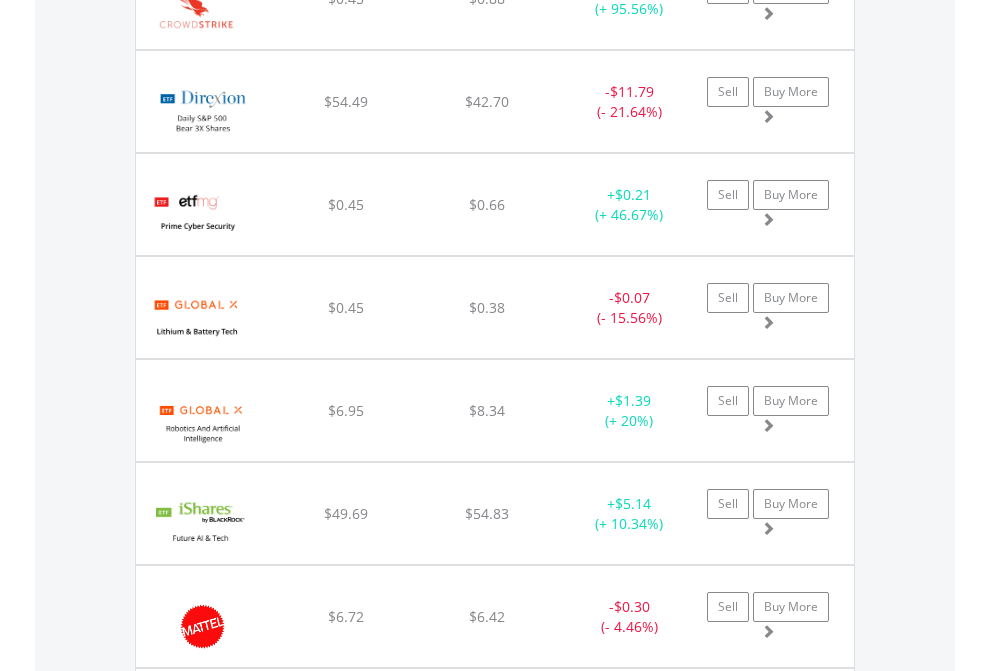 click on "EasyEquities AUD" at bounding box center [818, -2076] 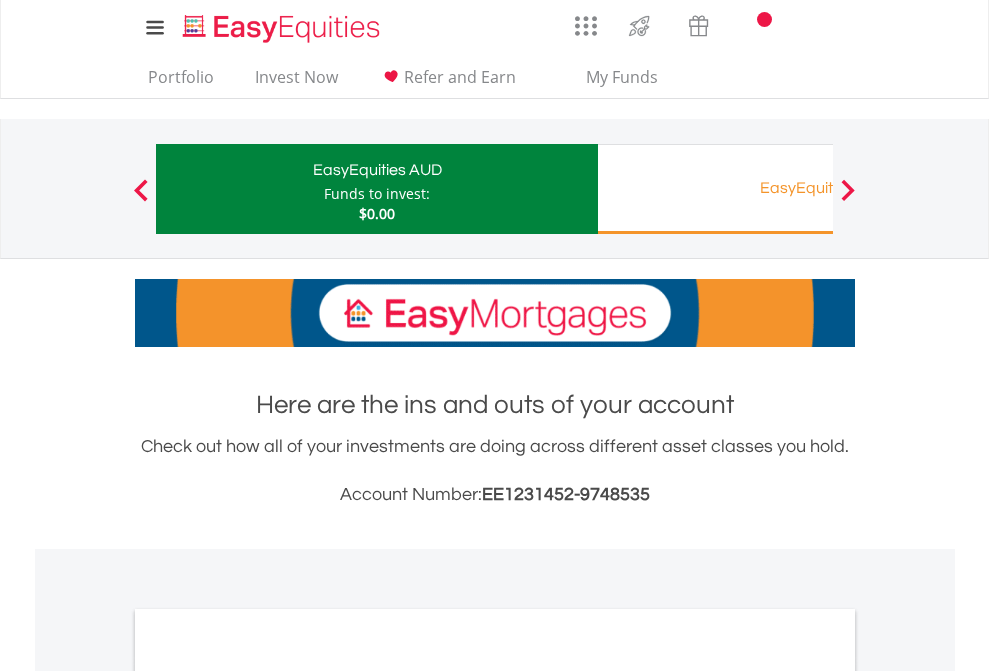 scroll, scrollTop: 0, scrollLeft: 0, axis: both 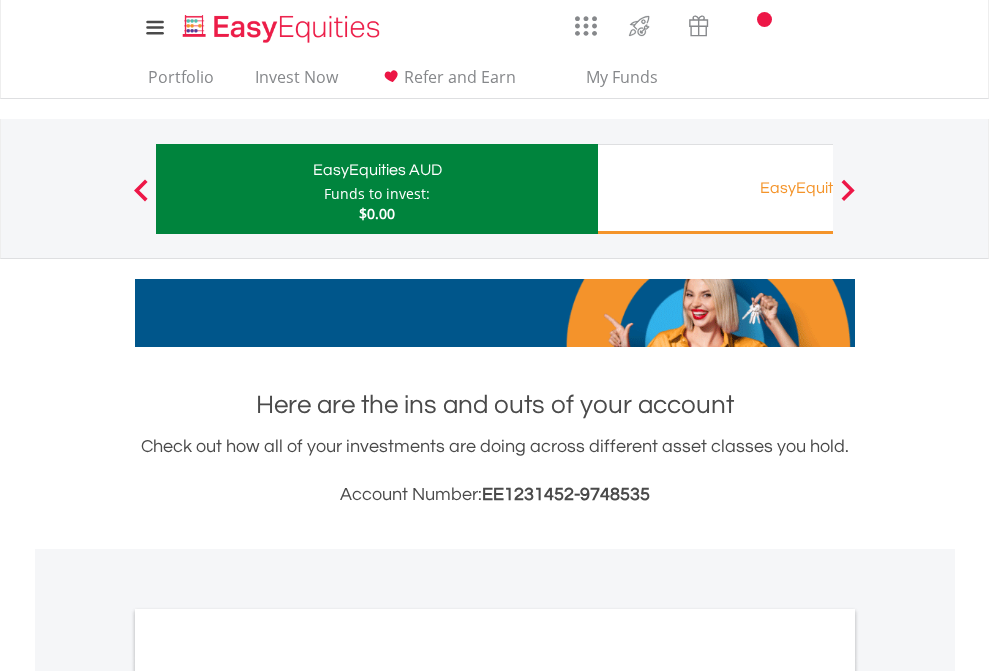 click on "All Holdings" at bounding box center [268, 1096] 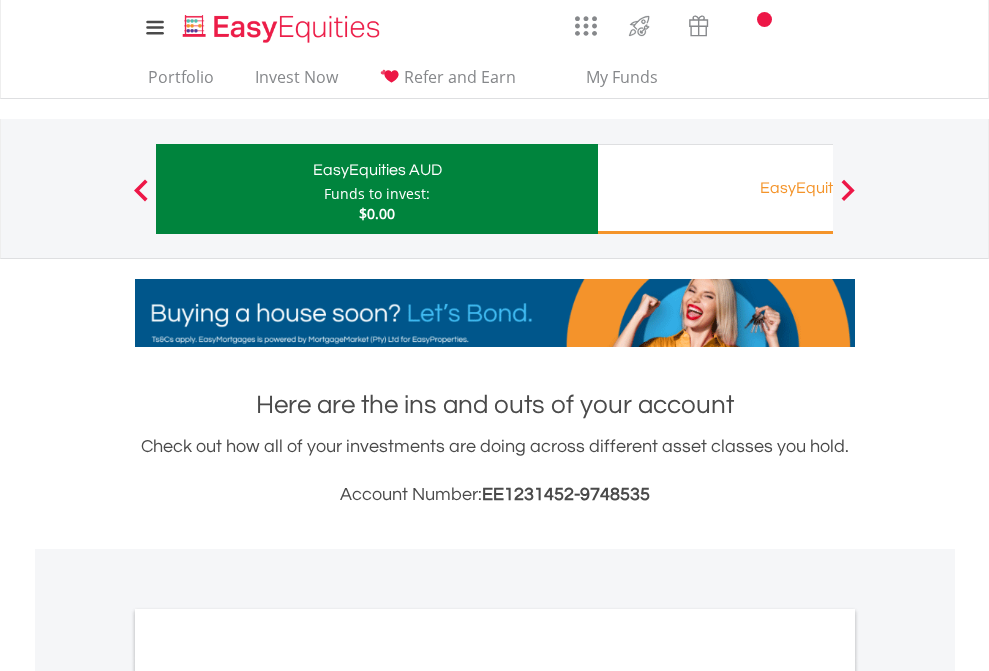 scroll, scrollTop: 1202, scrollLeft: 0, axis: vertical 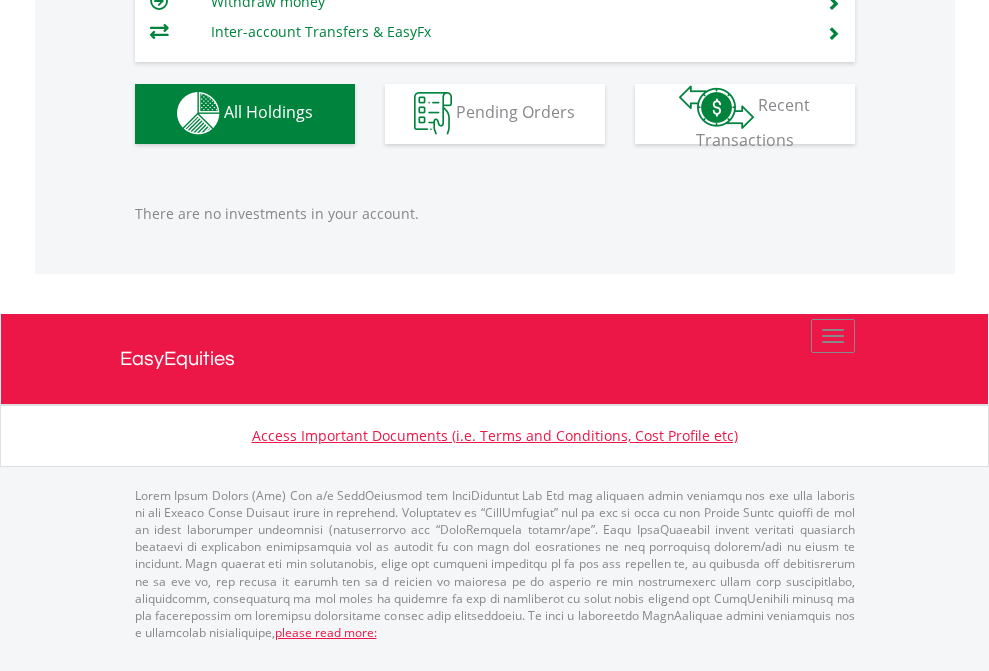 click on "EasyEquities RA" at bounding box center (818, -1142) 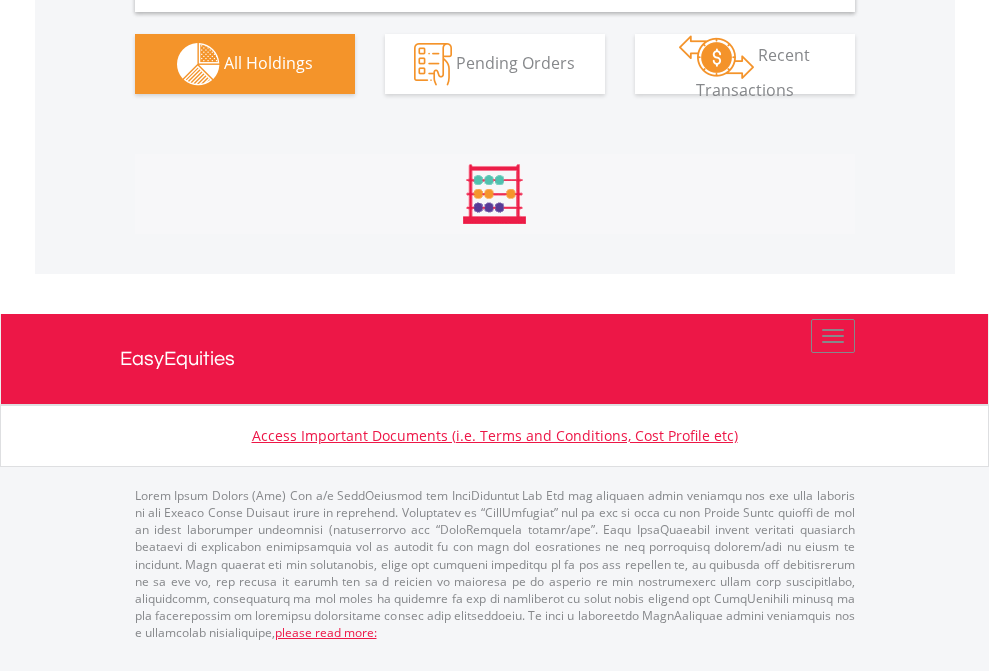 scroll, scrollTop: 1933, scrollLeft: 0, axis: vertical 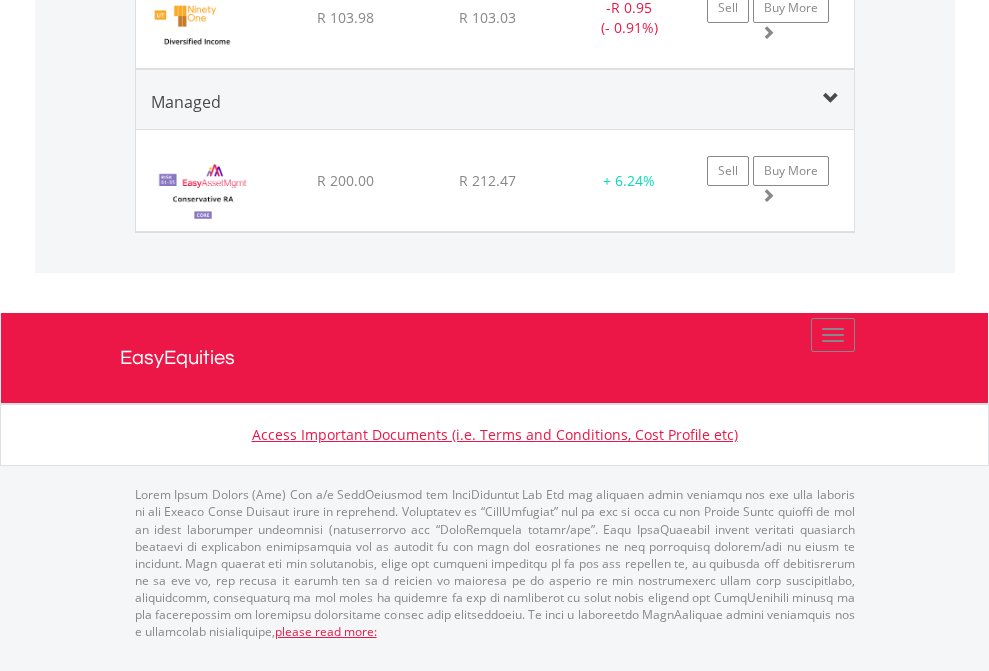 click on "EasyEquities EUR" at bounding box center [818, -1406] 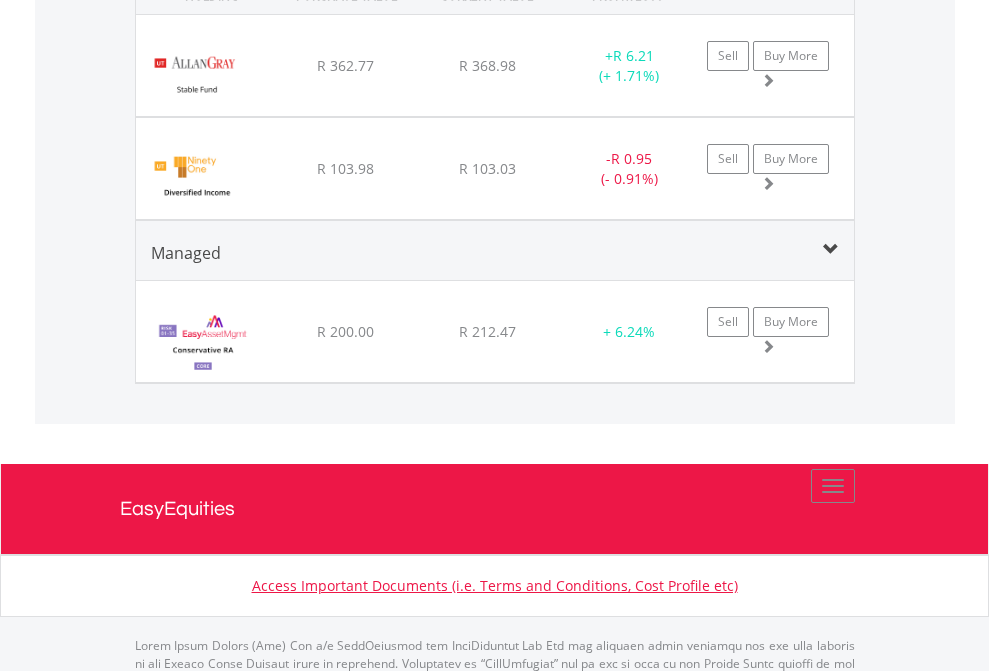 scroll, scrollTop: 144, scrollLeft: 0, axis: vertical 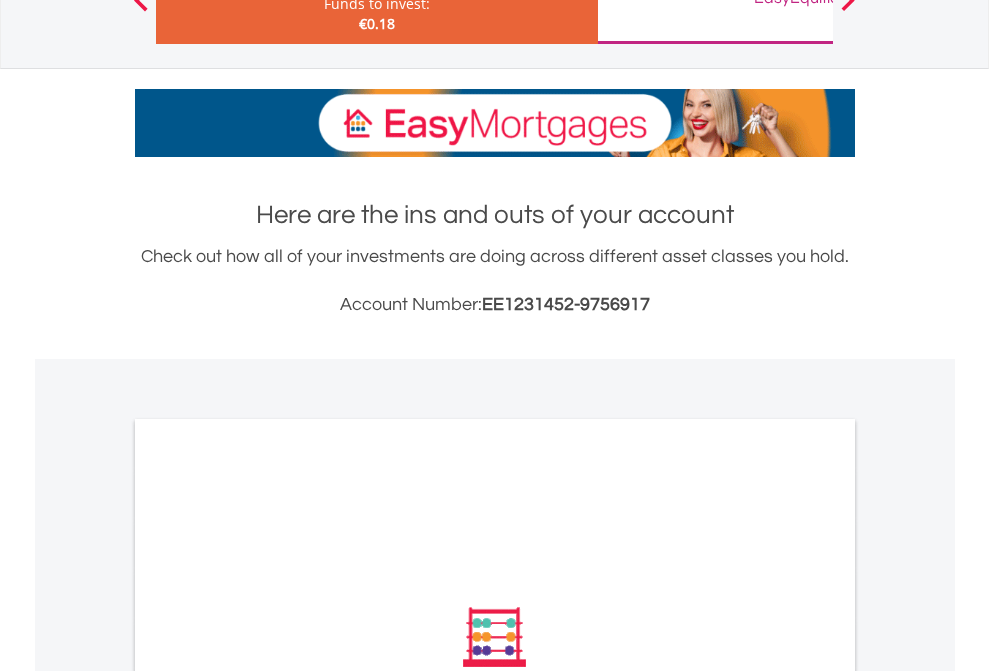 click on "All Holdings" at bounding box center (268, 906) 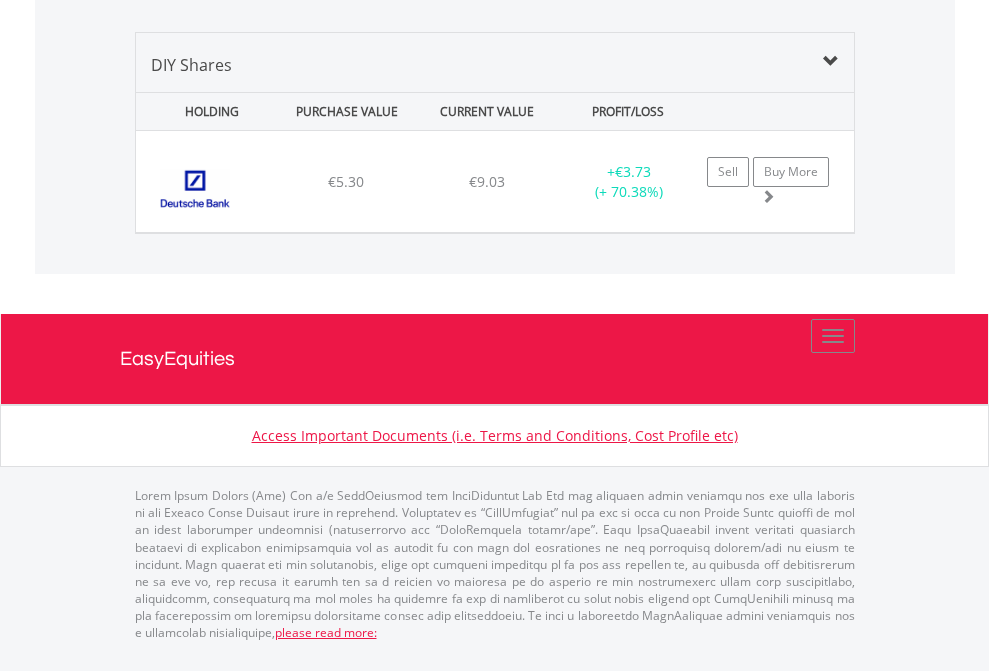 scroll, scrollTop: 1933, scrollLeft: 0, axis: vertical 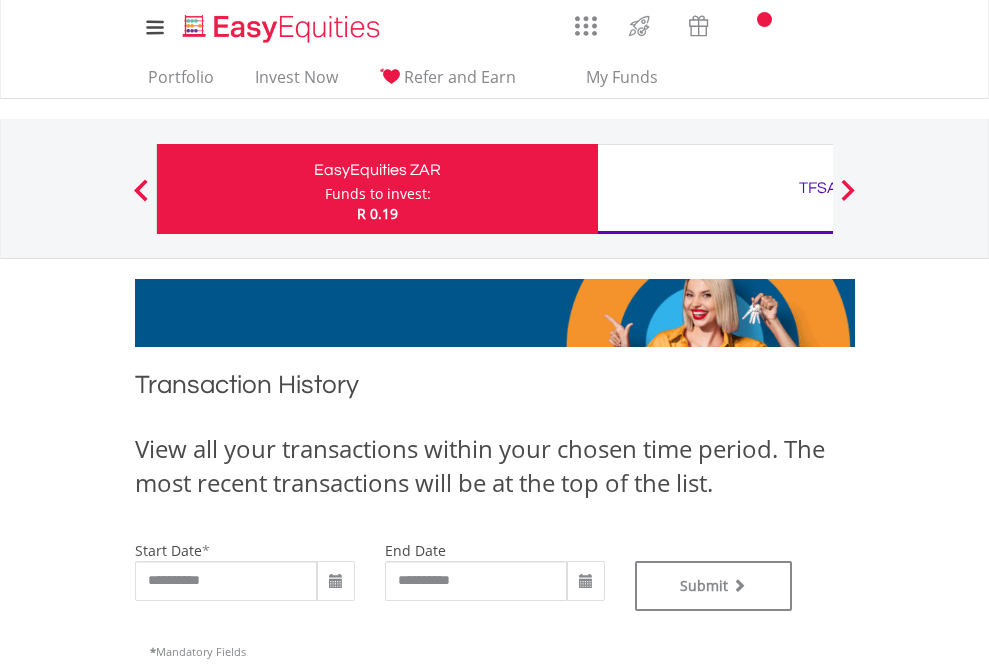 click on "TFSA" at bounding box center [818, 188] 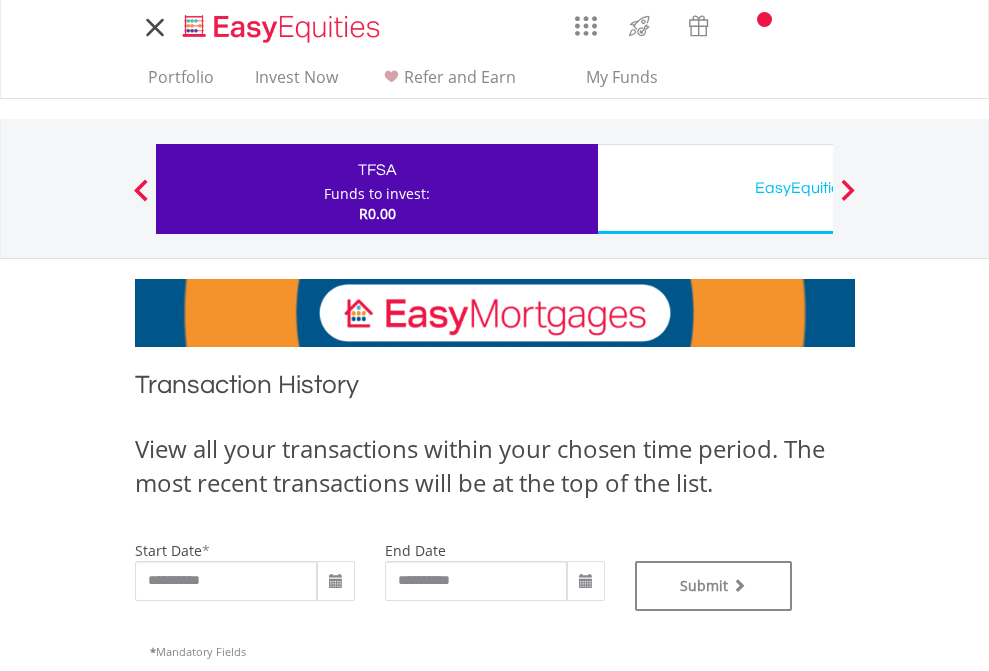 scroll, scrollTop: 0, scrollLeft: 0, axis: both 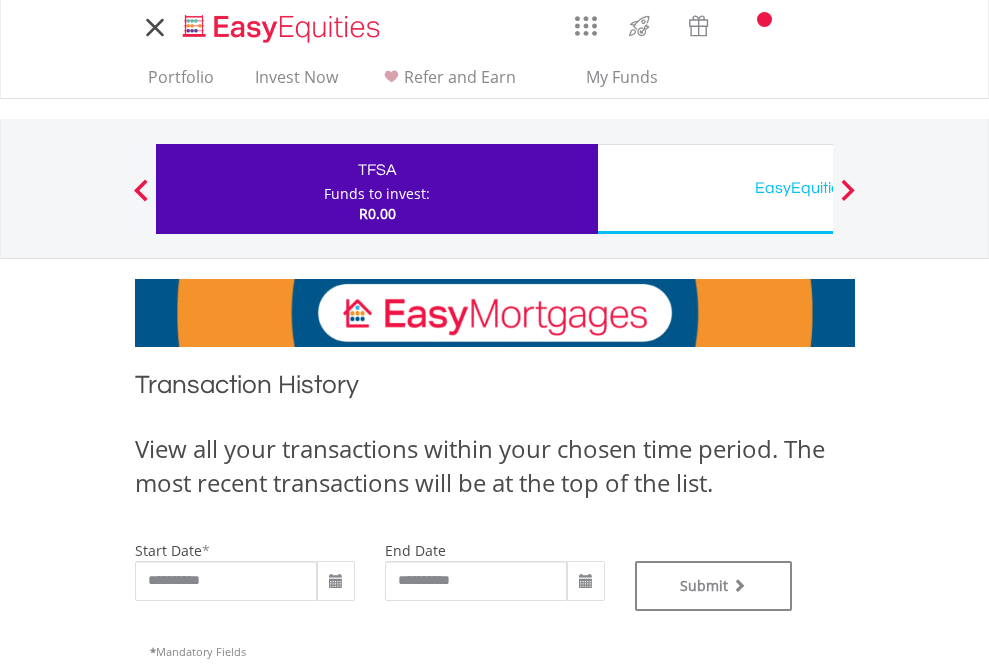 type on "**********" 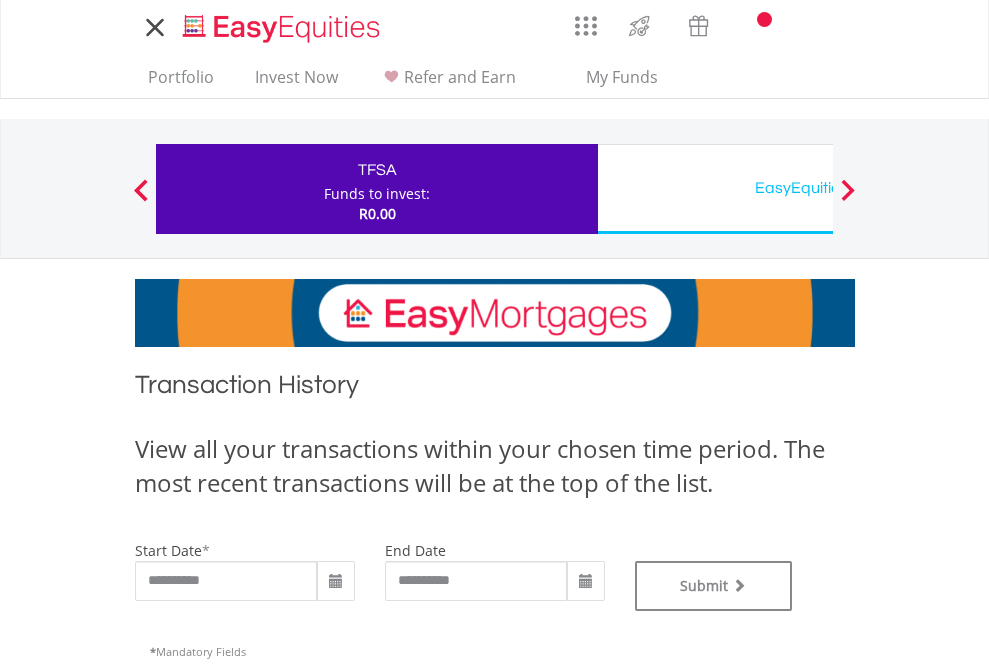 type on "**********" 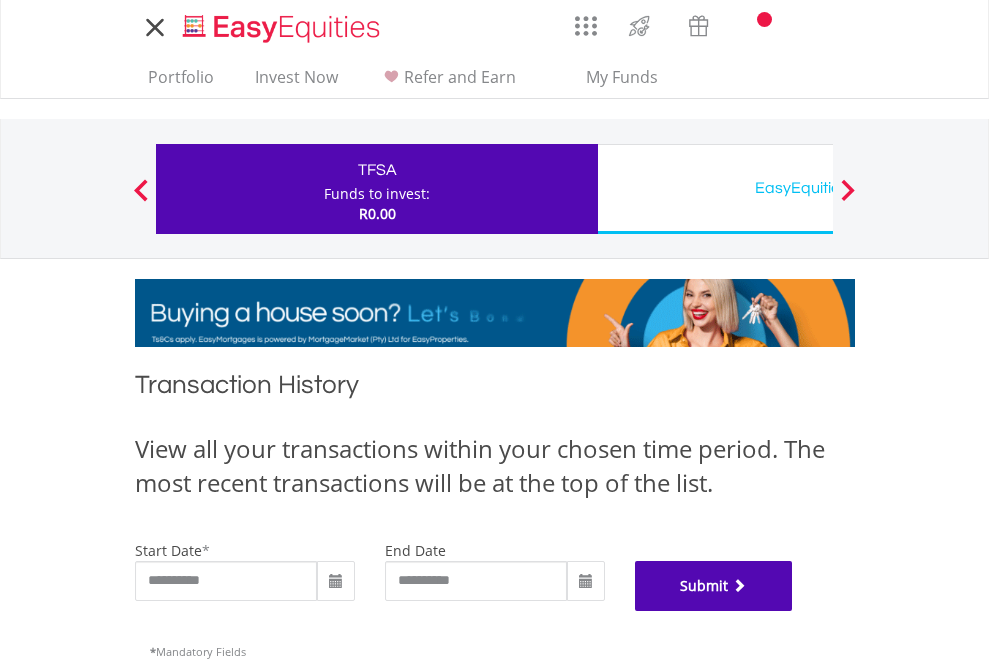 click on "Submit" at bounding box center [714, 586] 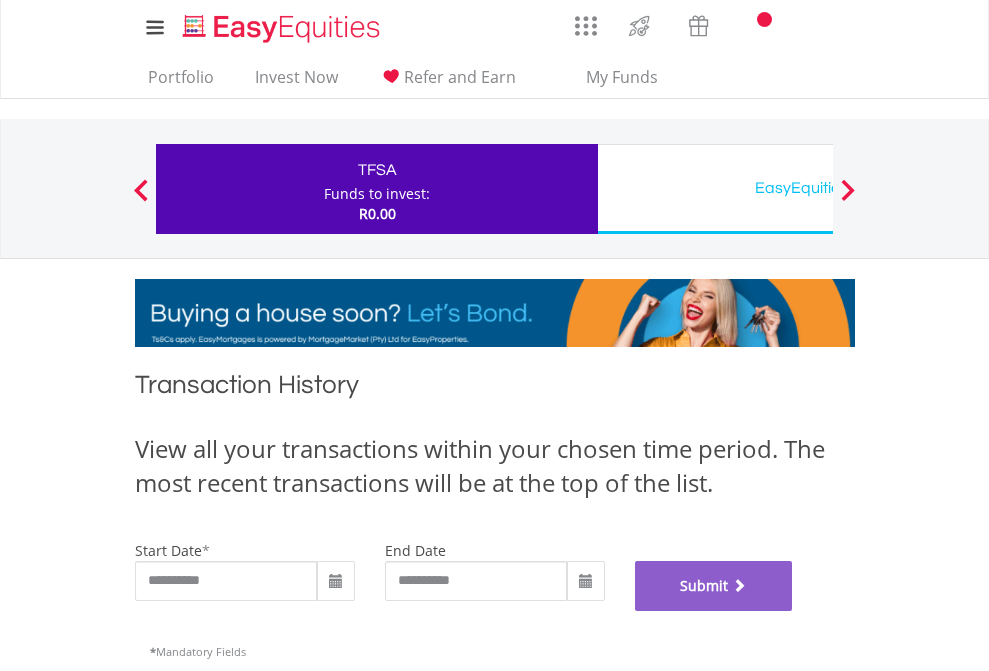 scroll, scrollTop: 811, scrollLeft: 0, axis: vertical 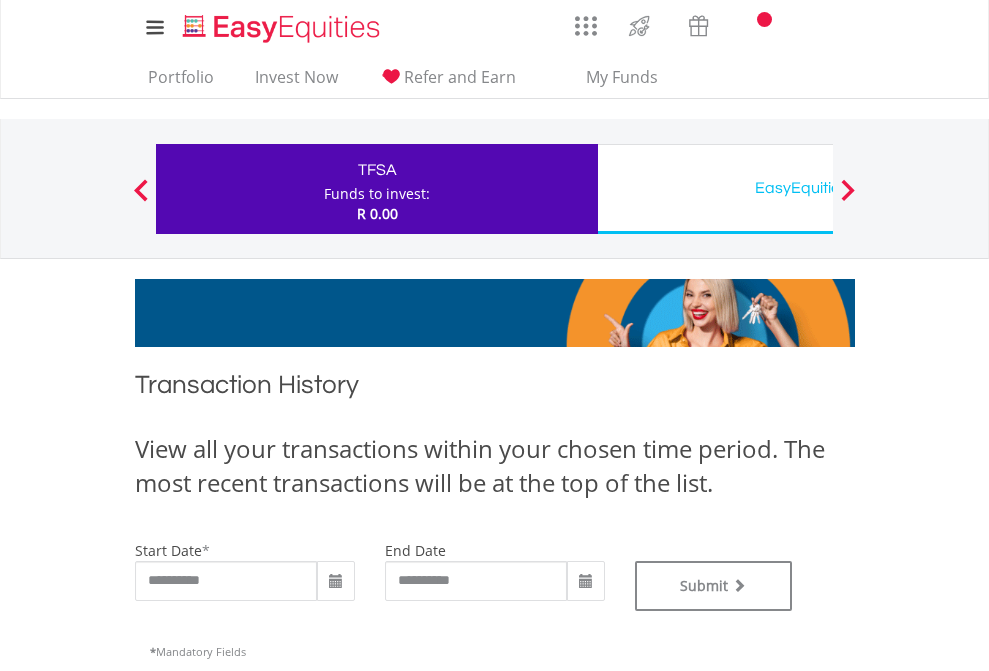 click on "EasyEquities USD" at bounding box center (818, 188) 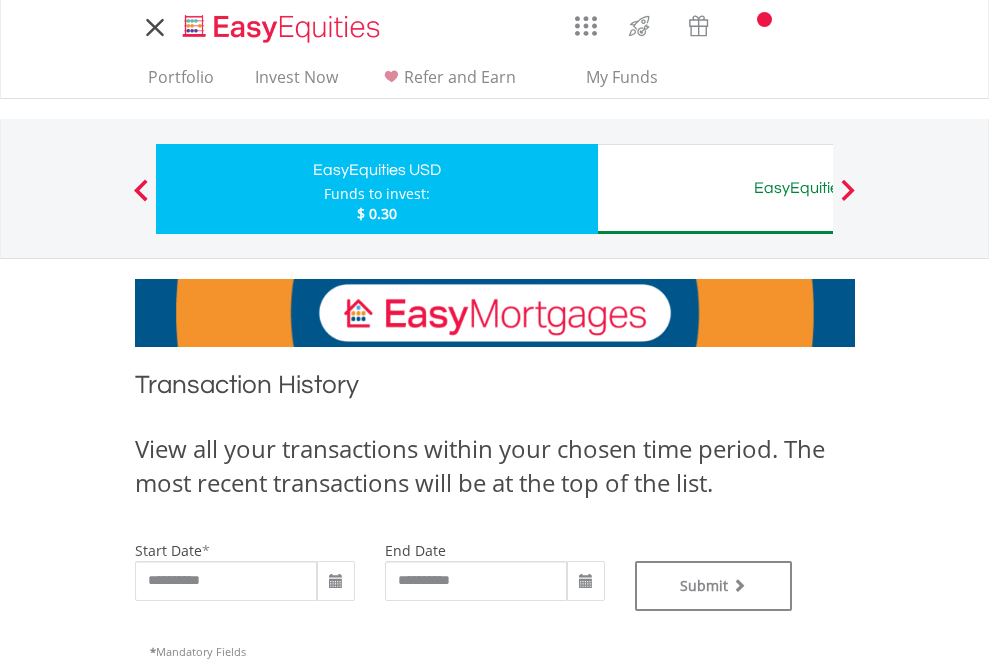 scroll, scrollTop: 0, scrollLeft: 0, axis: both 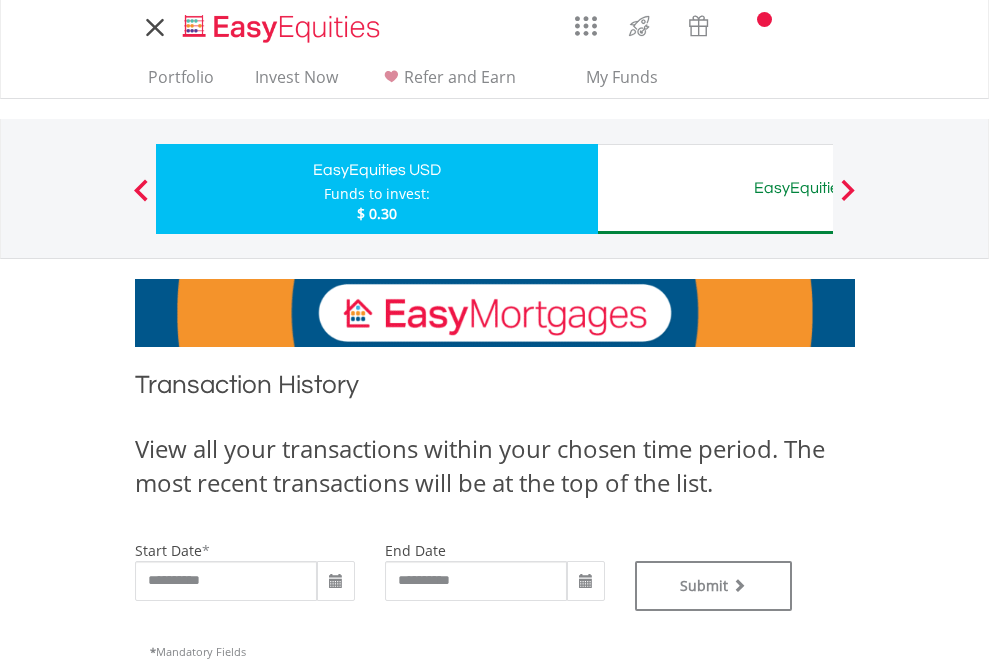 type on "**********" 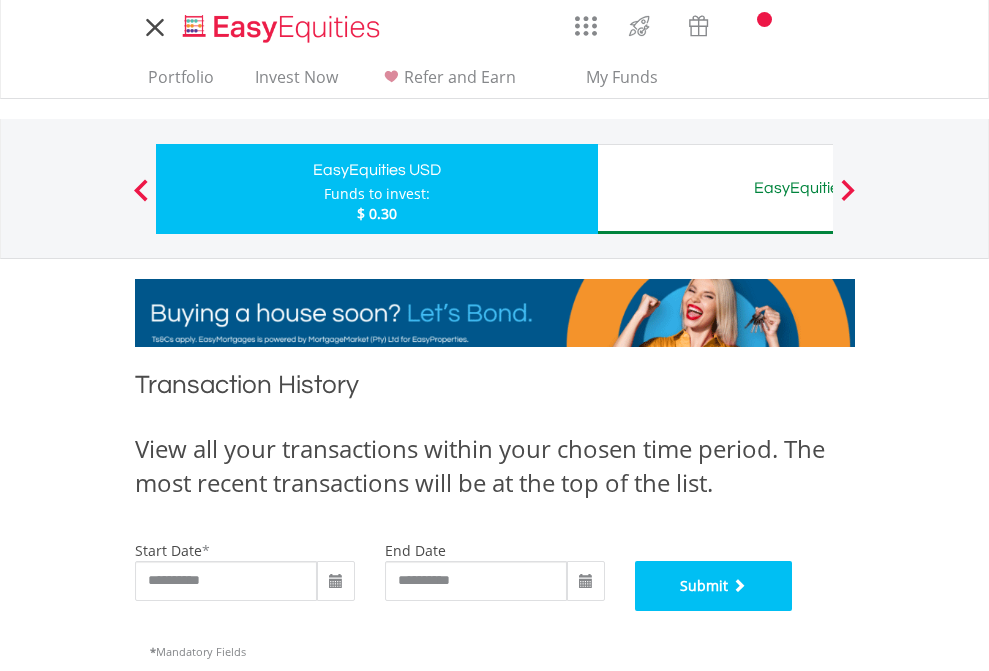 click on "Submit" at bounding box center [714, 586] 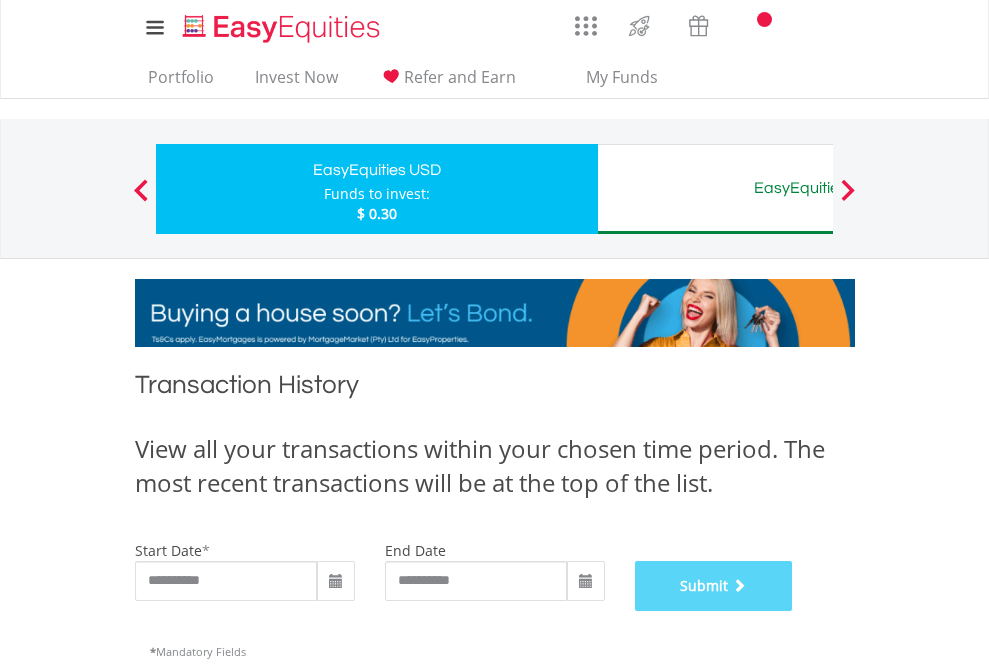 scroll, scrollTop: 811, scrollLeft: 0, axis: vertical 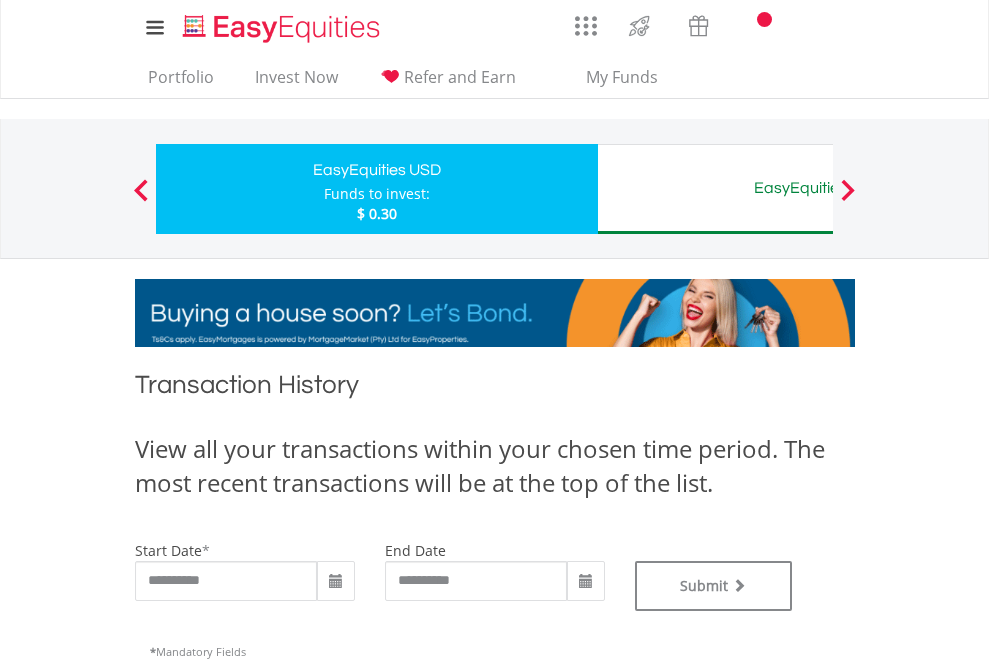 click on "EasyEquities AUD" at bounding box center (818, 188) 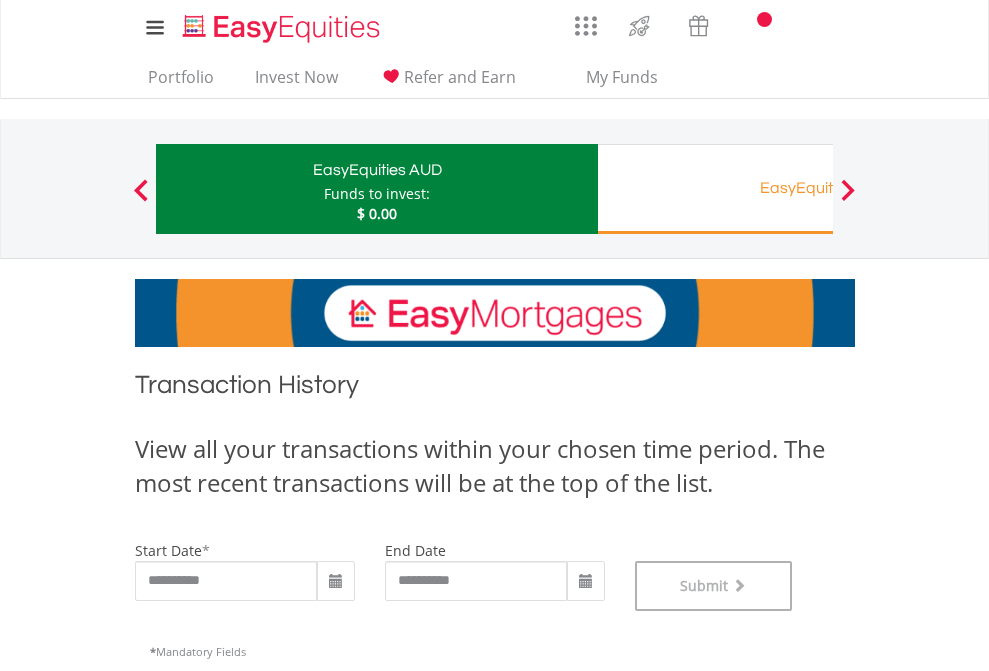 scroll, scrollTop: 811, scrollLeft: 0, axis: vertical 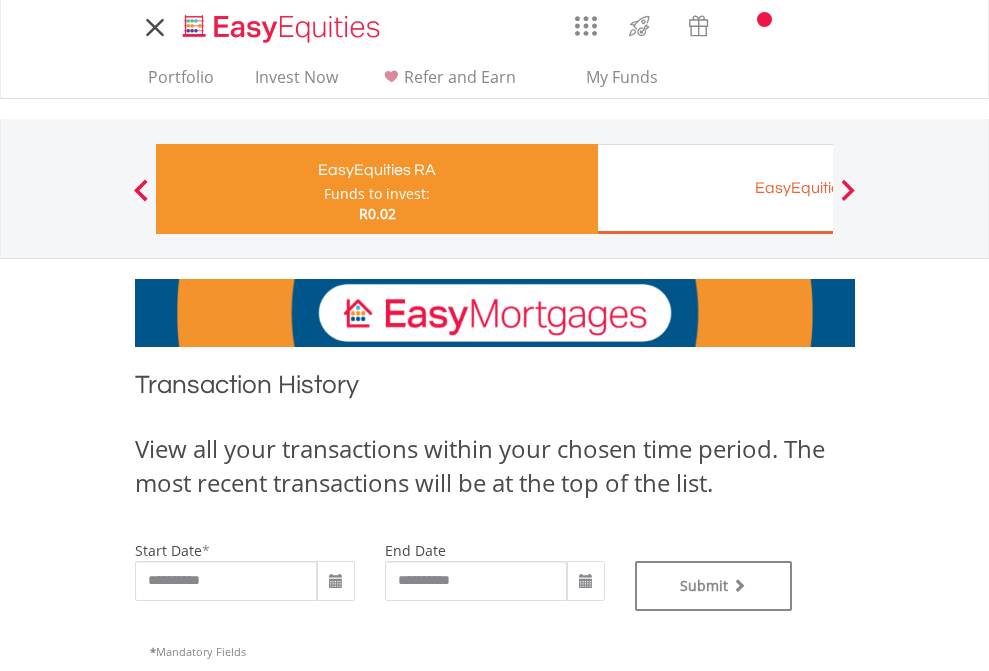 type on "**********" 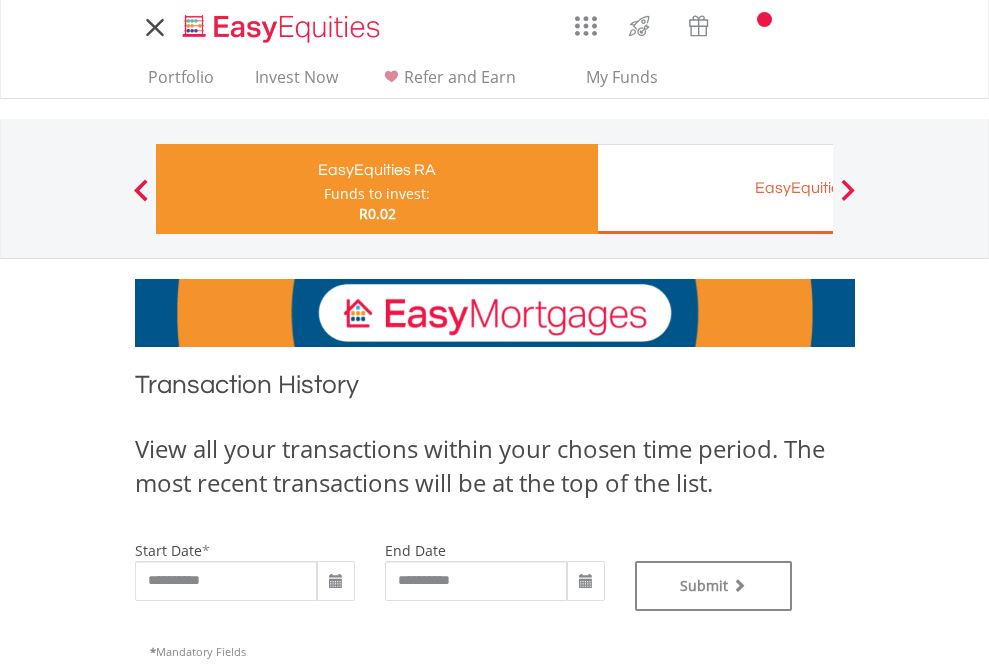 type on "**********" 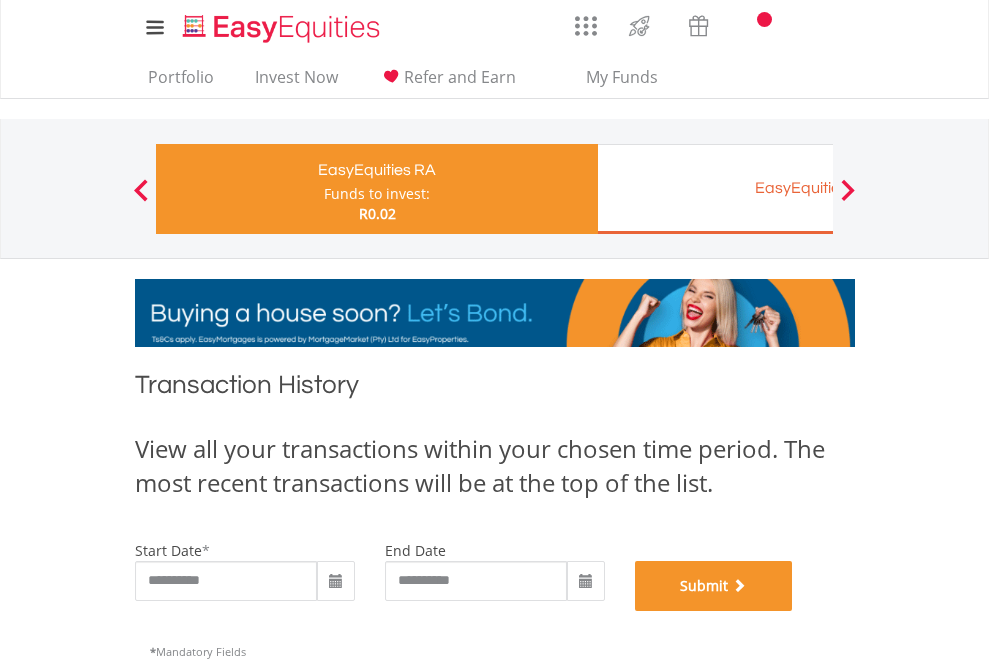 click on "Submit" at bounding box center [714, 586] 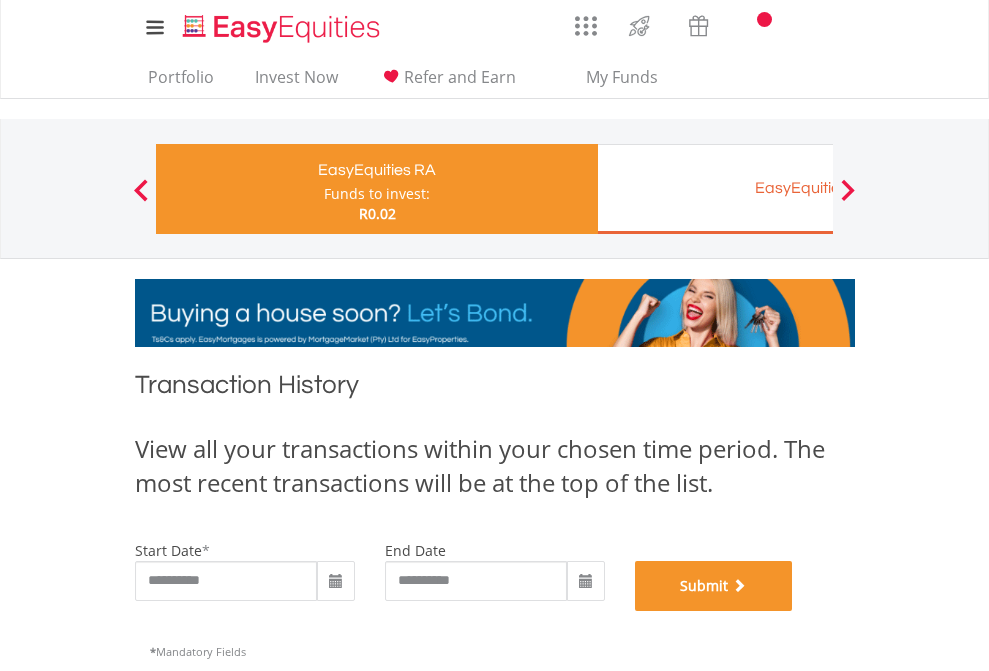 scroll, scrollTop: 811, scrollLeft: 0, axis: vertical 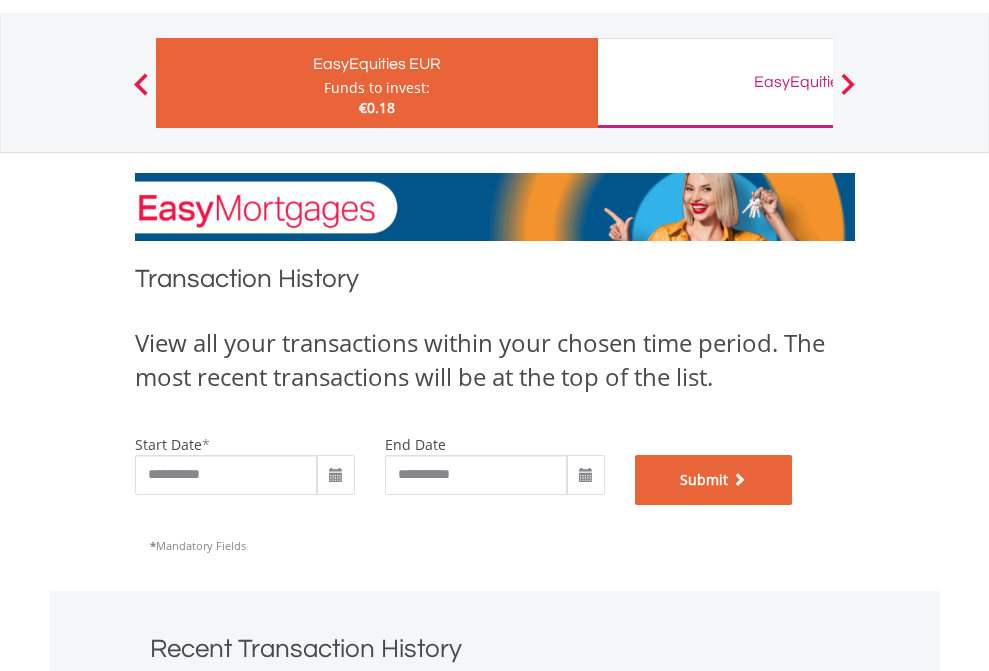 click on "Submit" at bounding box center [714, 480] 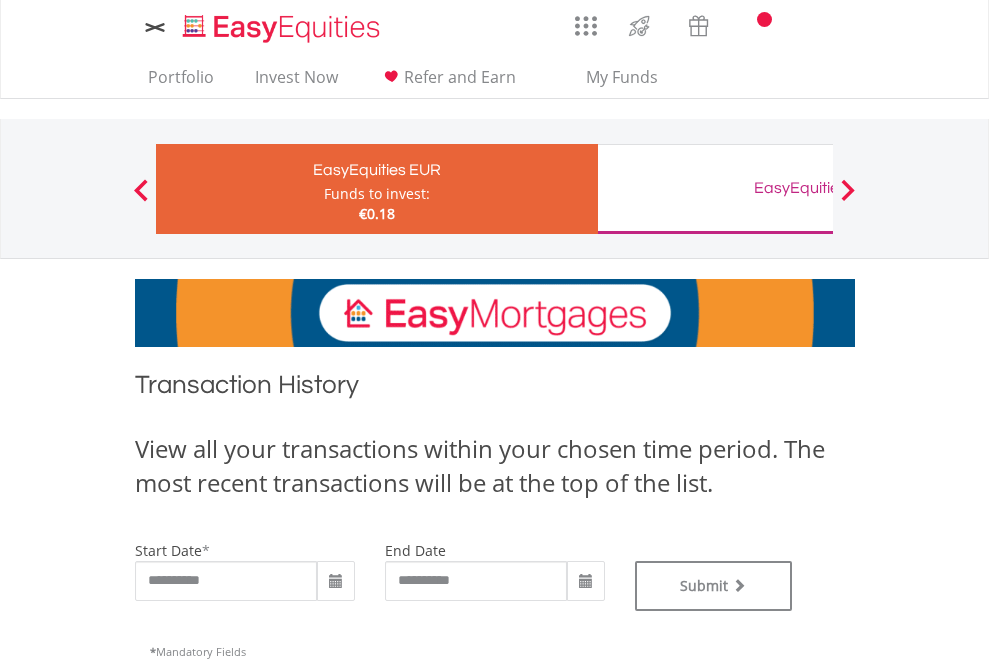 scroll, scrollTop: 0, scrollLeft: 0, axis: both 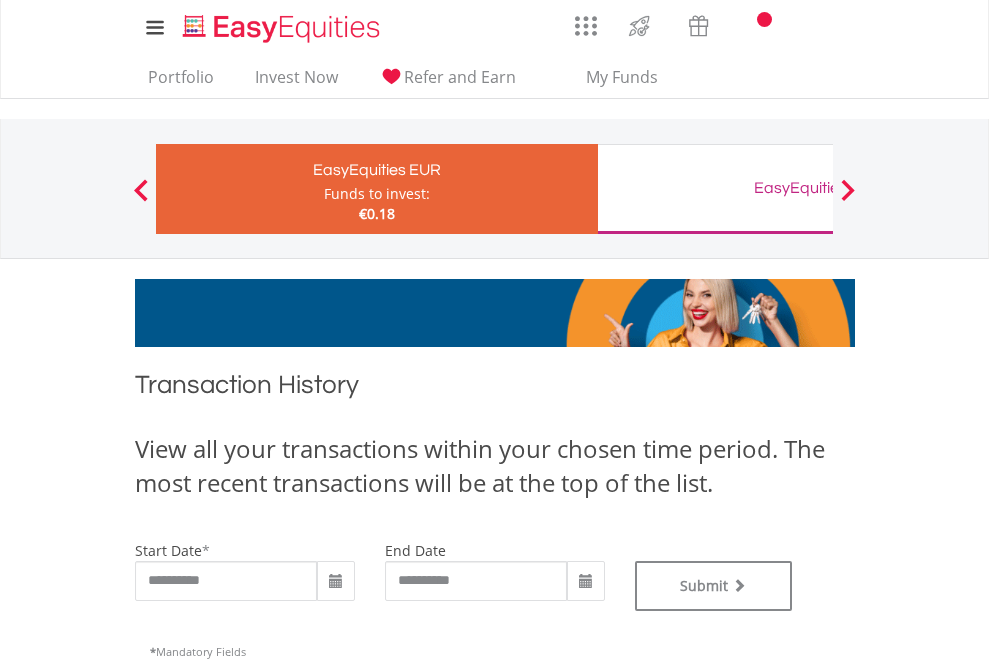 click on "EasyEquities GBP" at bounding box center [818, 188] 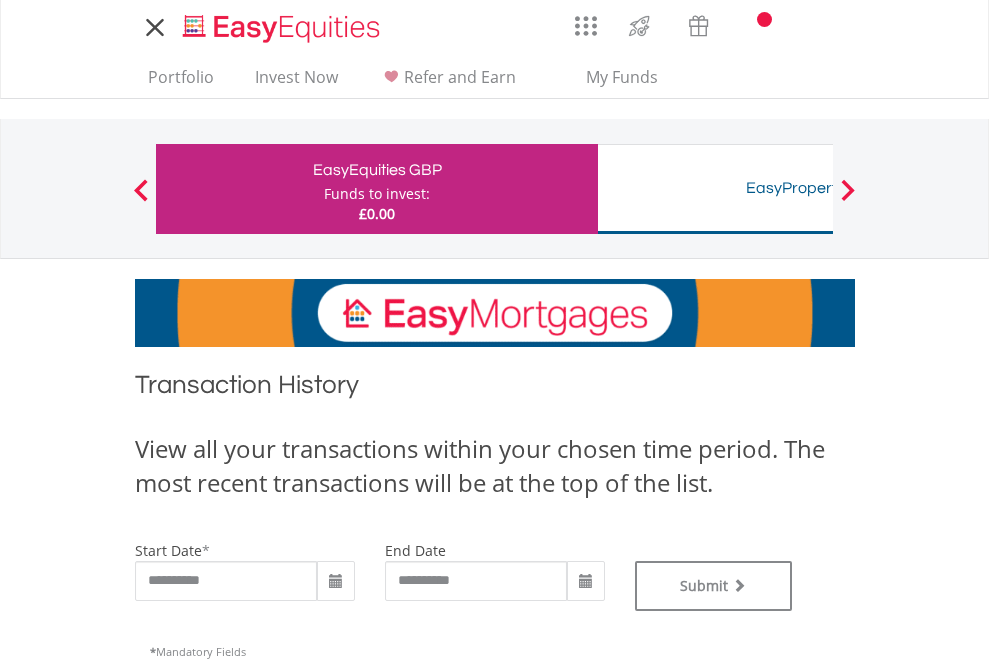 scroll, scrollTop: 0, scrollLeft: 0, axis: both 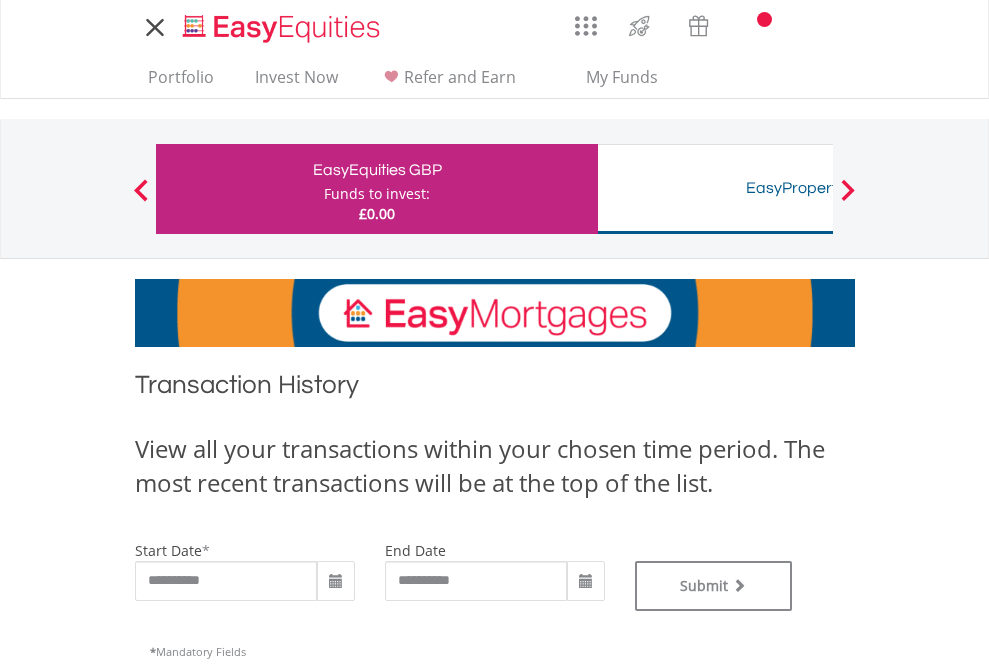 type on "**********" 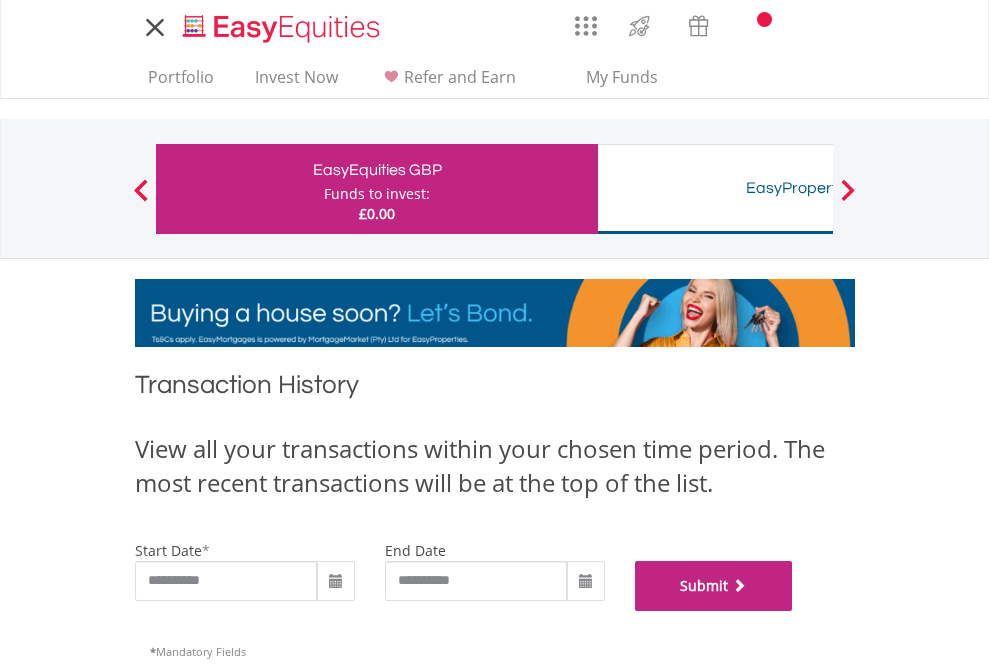 click on "Submit" at bounding box center (714, 586) 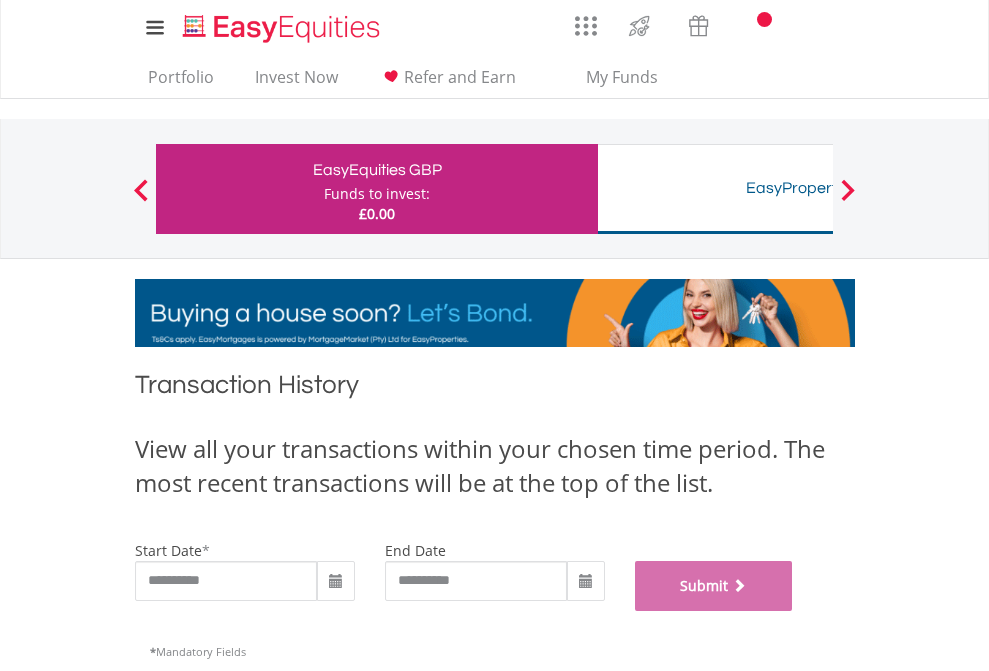 scroll, scrollTop: 811, scrollLeft: 0, axis: vertical 